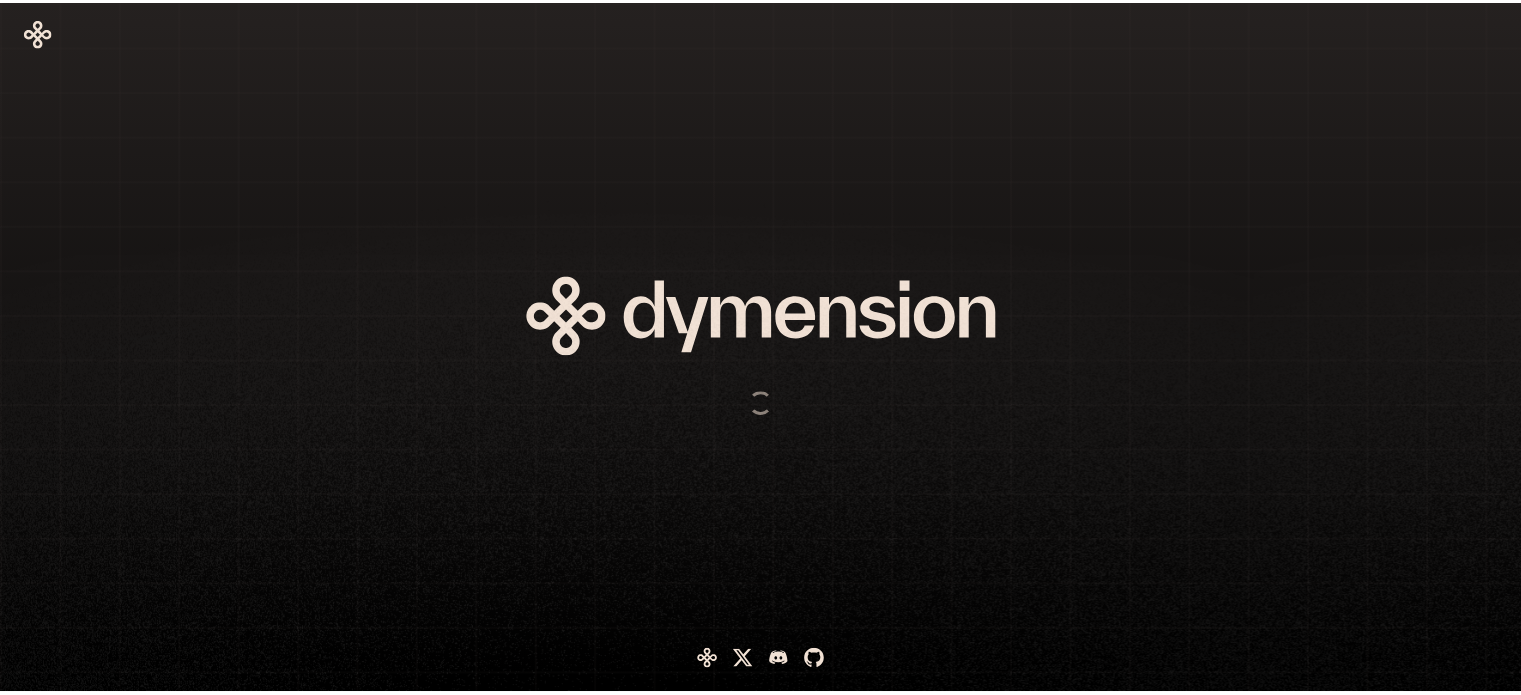 scroll, scrollTop: 0, scrollLeft: 0, axis: both 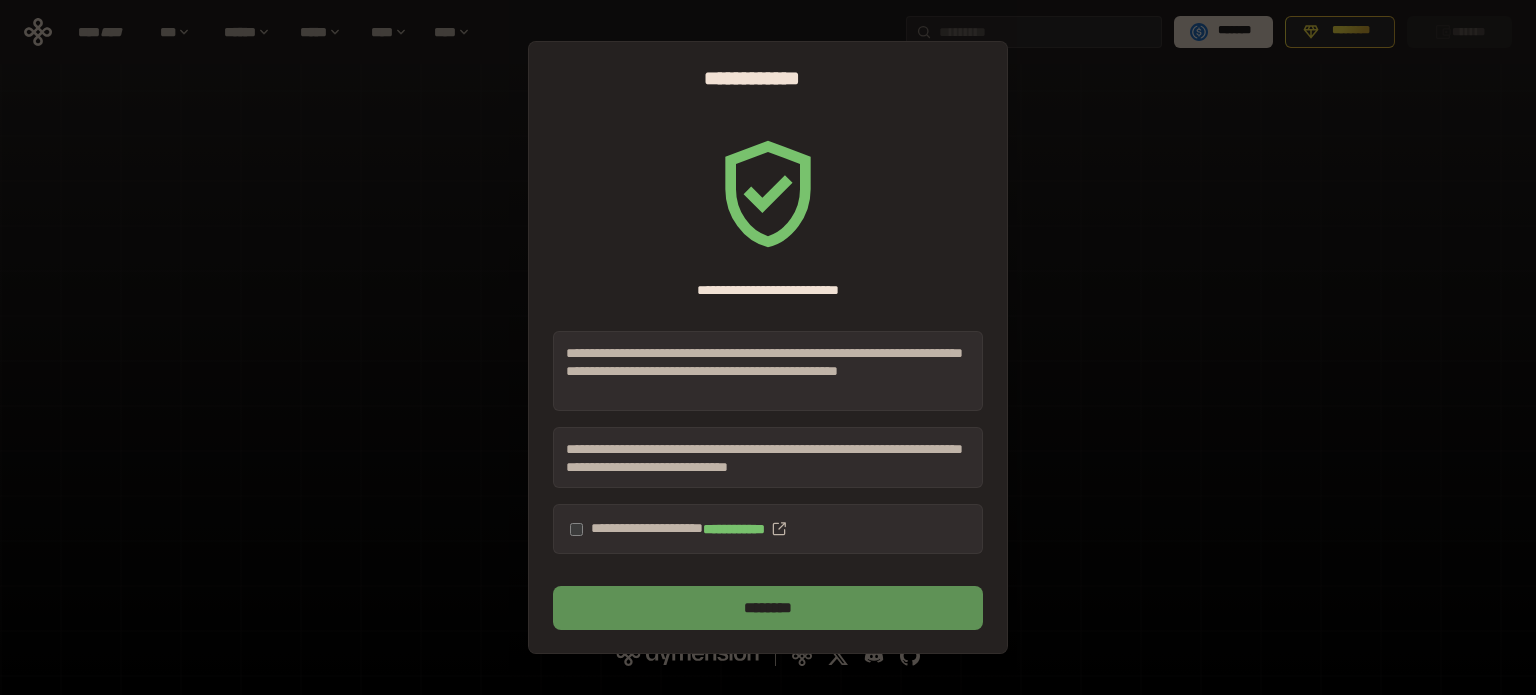 click on "********" at bounding box center (768, 608) 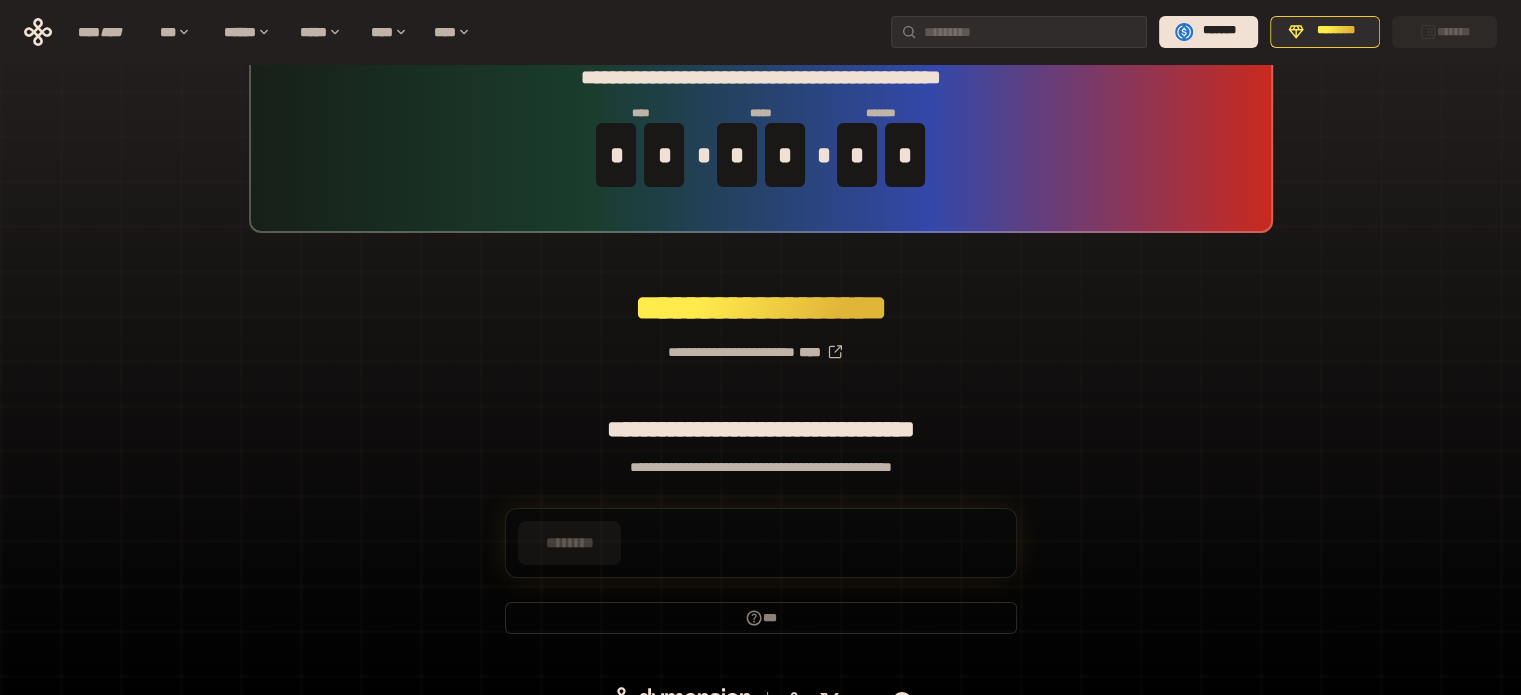 scroll, scrollTop: 85, scrollLeft: 0, axis: vertical 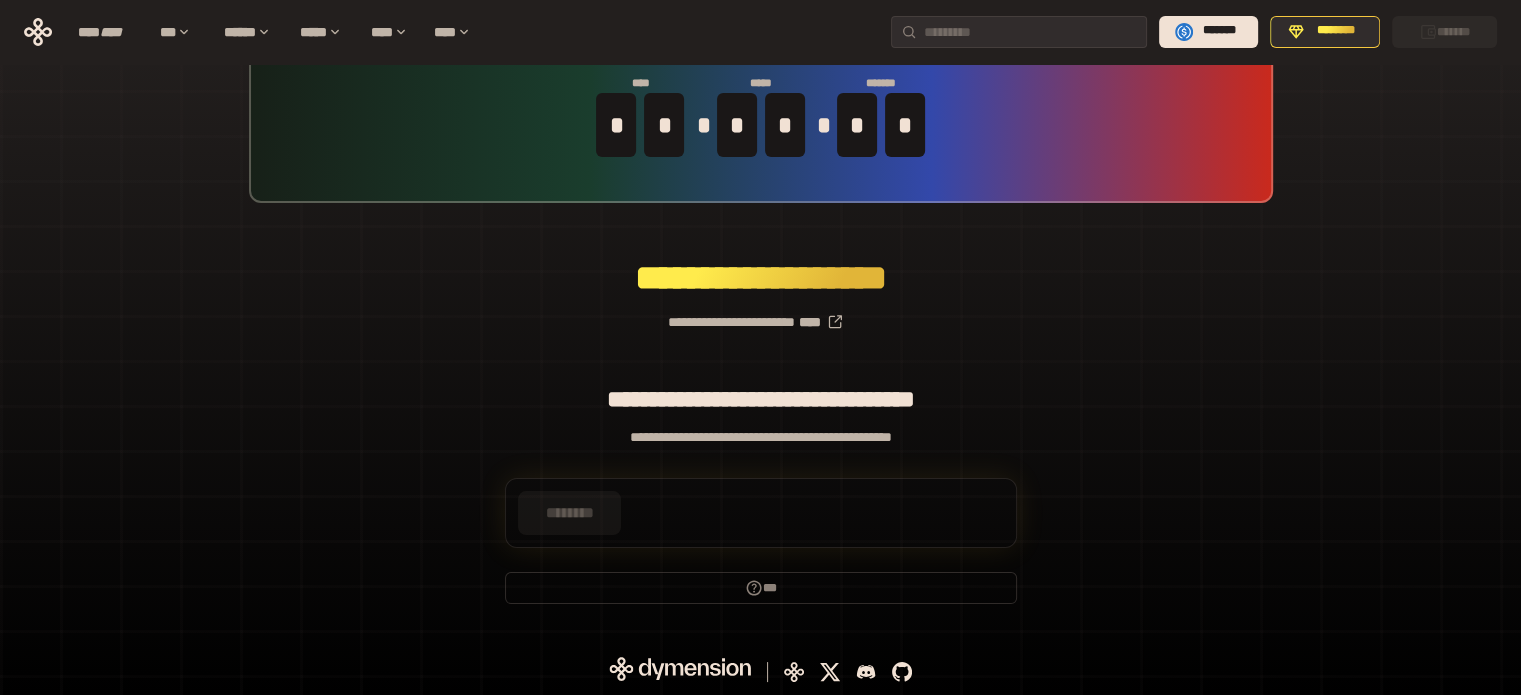 click on "**********" at bounding box center [761, 437] 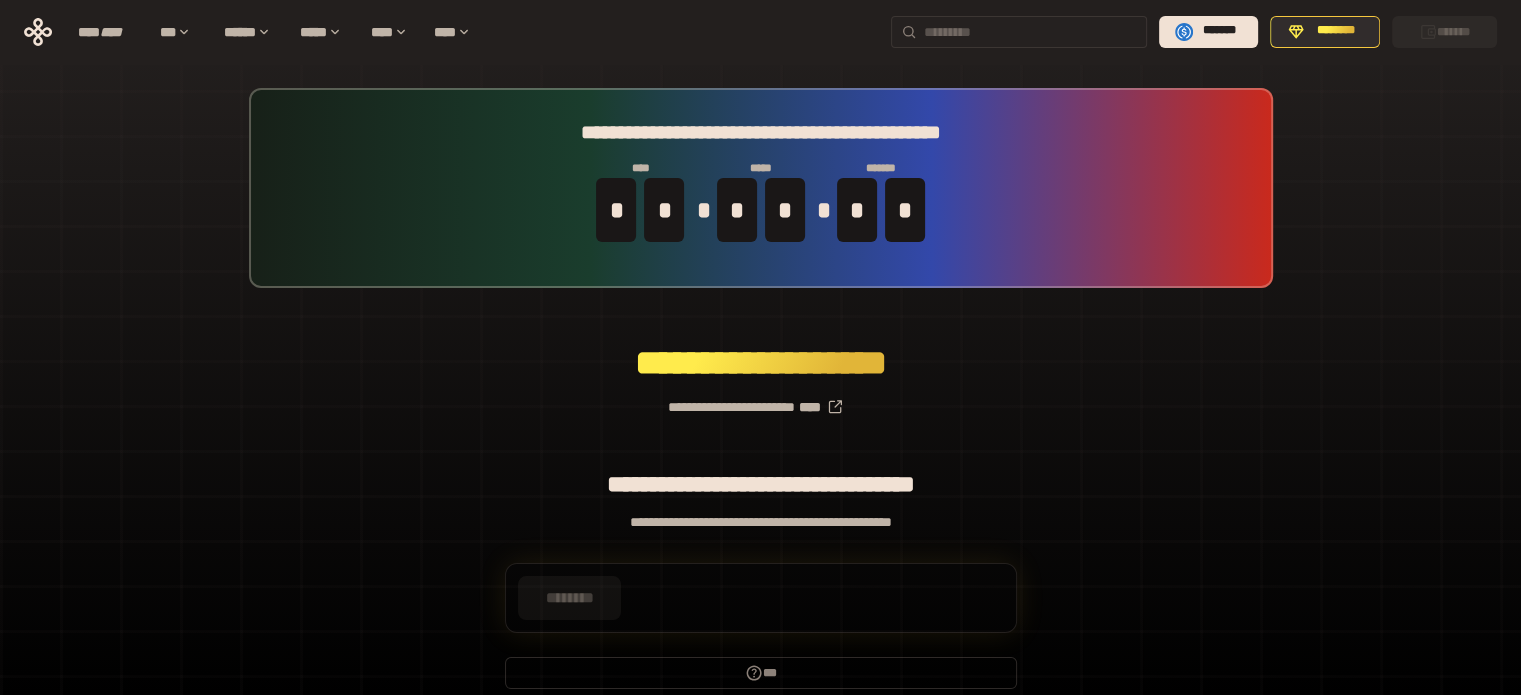 click at bounding box center (1031, 32) 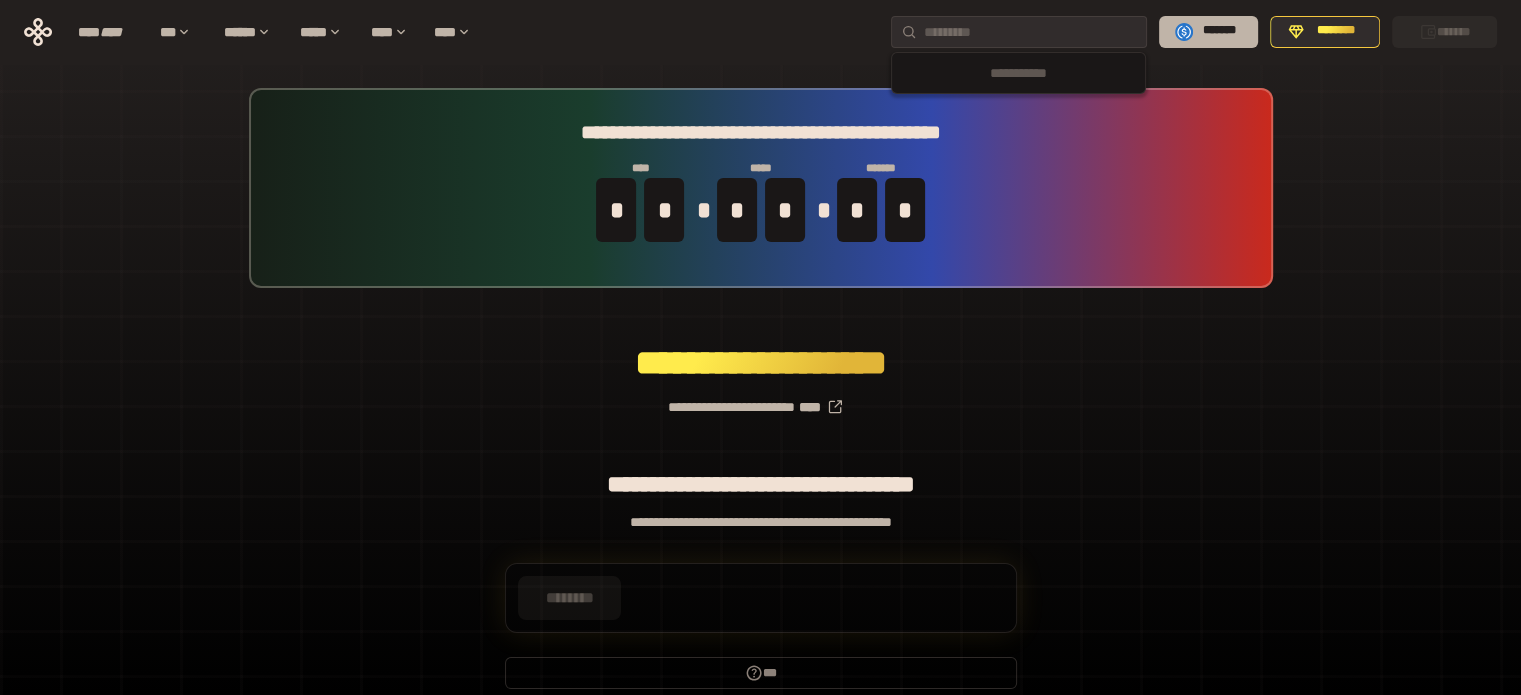click on "*******" at bounding box center (1219, 31) 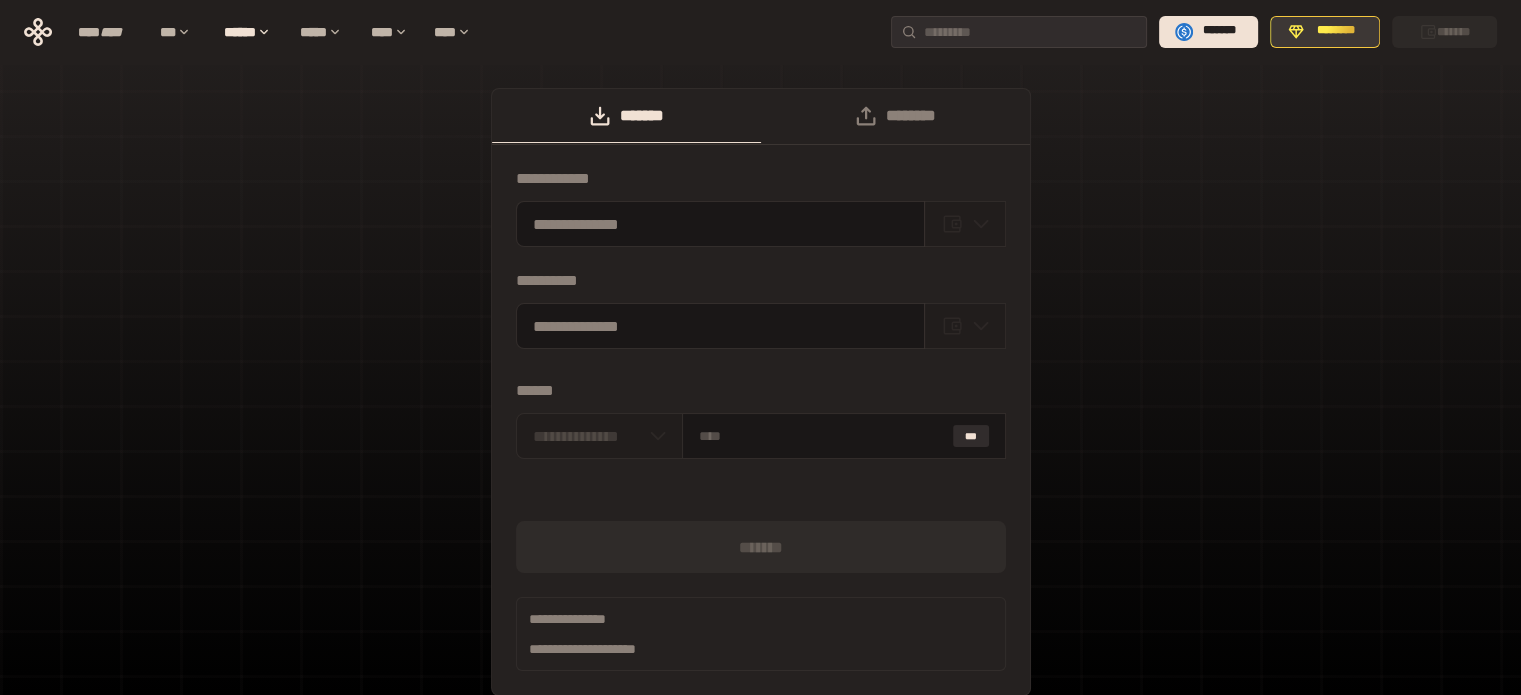 click on "********" at bounding box center [1325, 32] 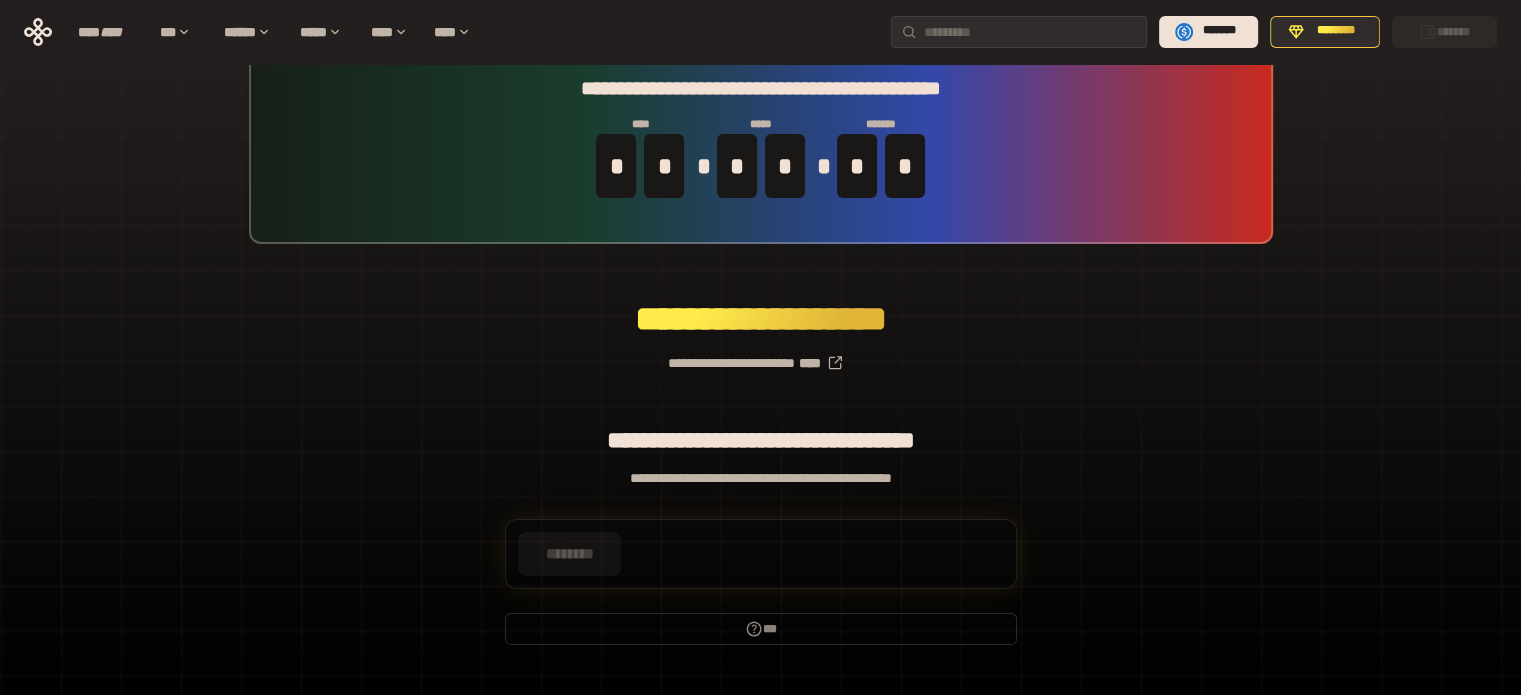 scroll, scrollTop: 85, scrollLeft: 0, axis: vertical 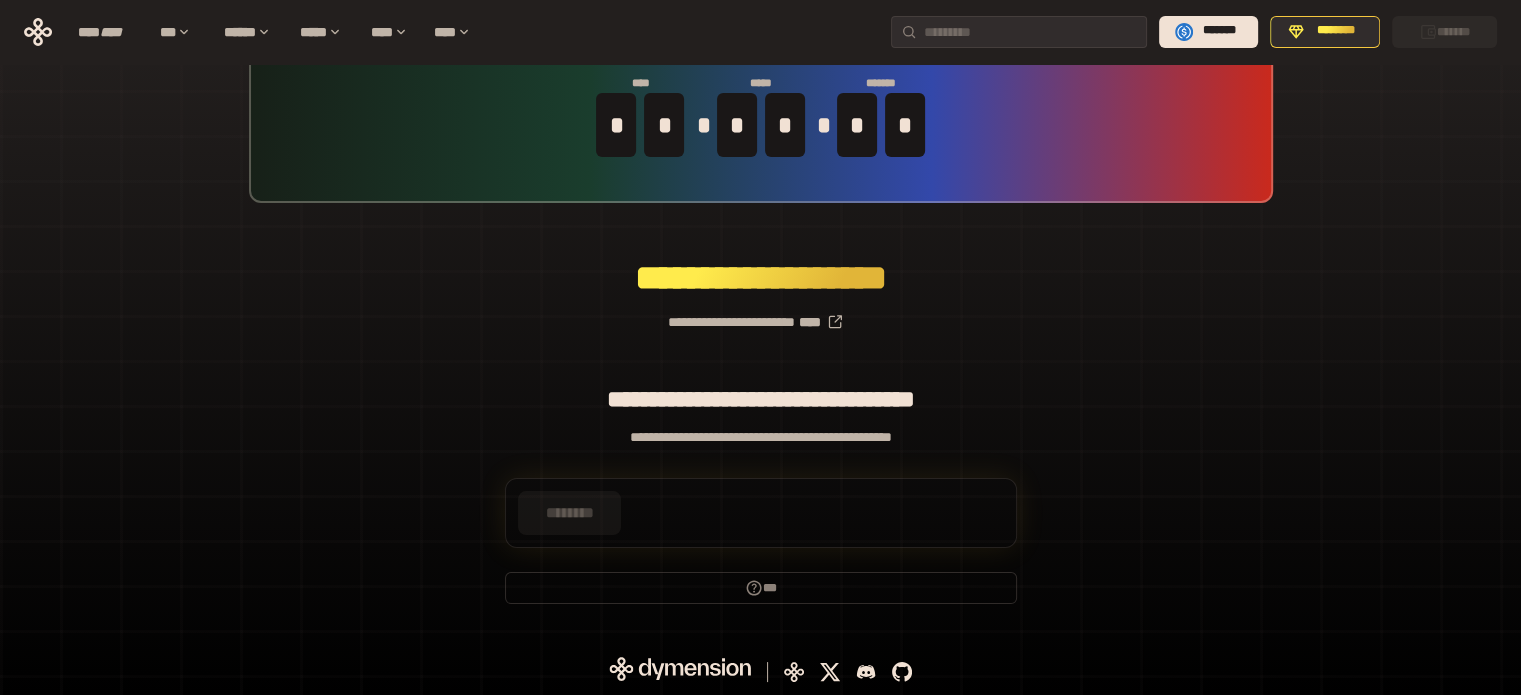 click on "********" at bounding box center (570, 513) 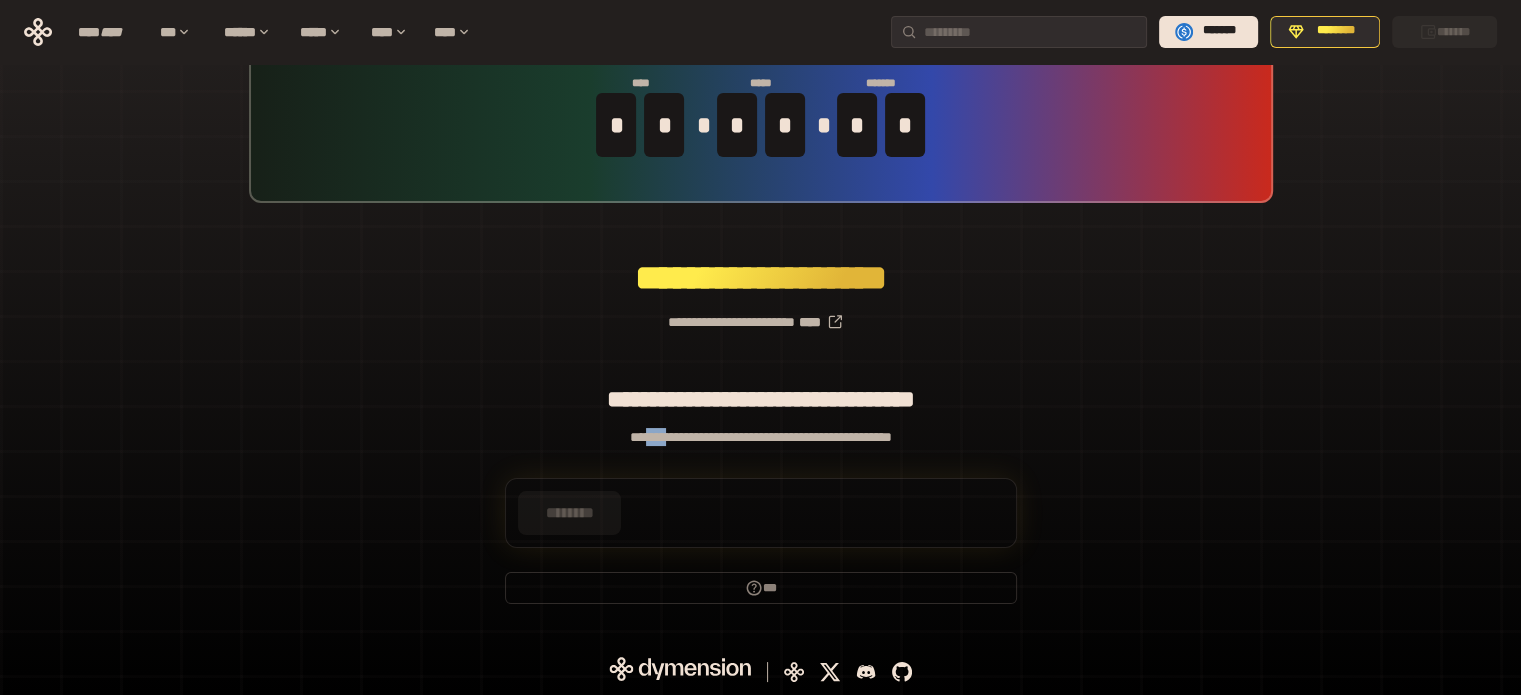 drag, startPoint x: 612, startPoint y: 434, endPoint x: 704, endPoint y: 433, distance: 92.00543 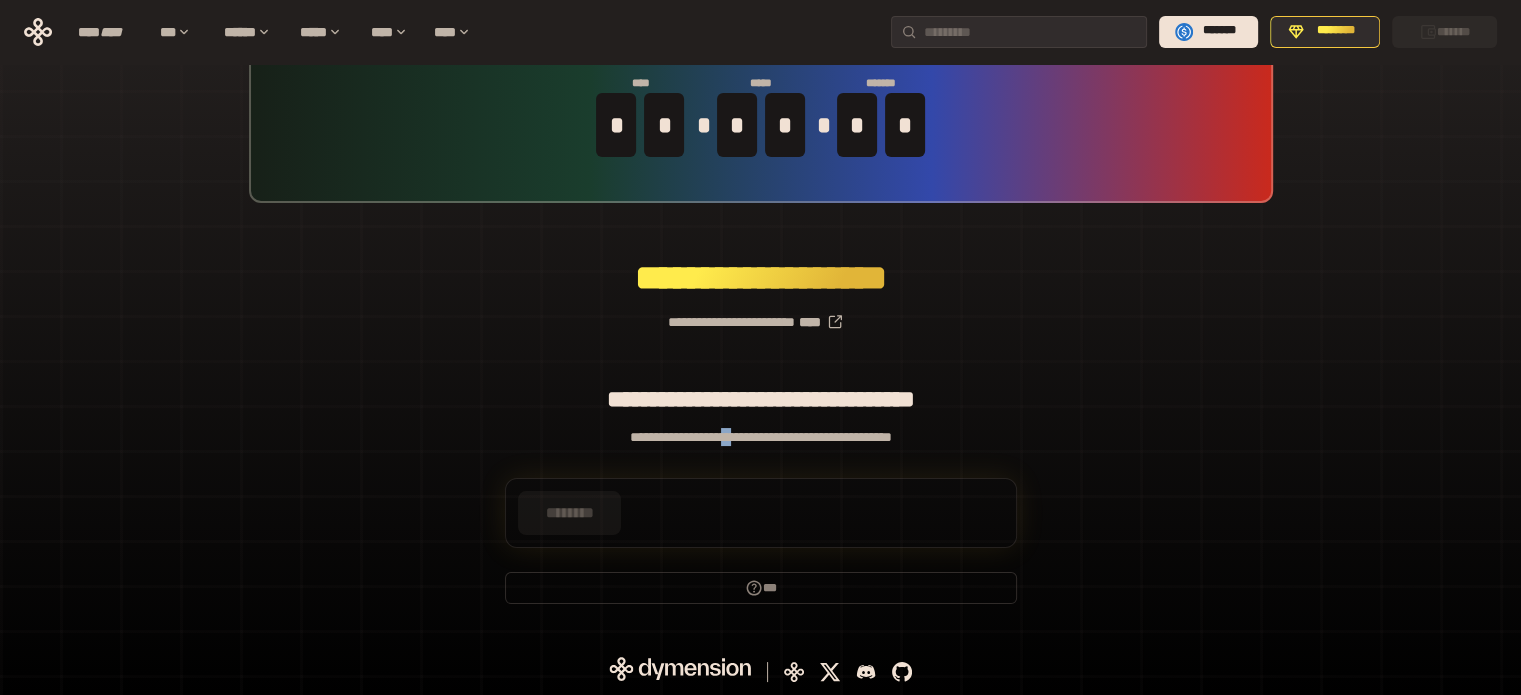 drag, startPoint x: 704, startPoint y: 433, endPoint x: 734, endPoint y: 433, distance: 30 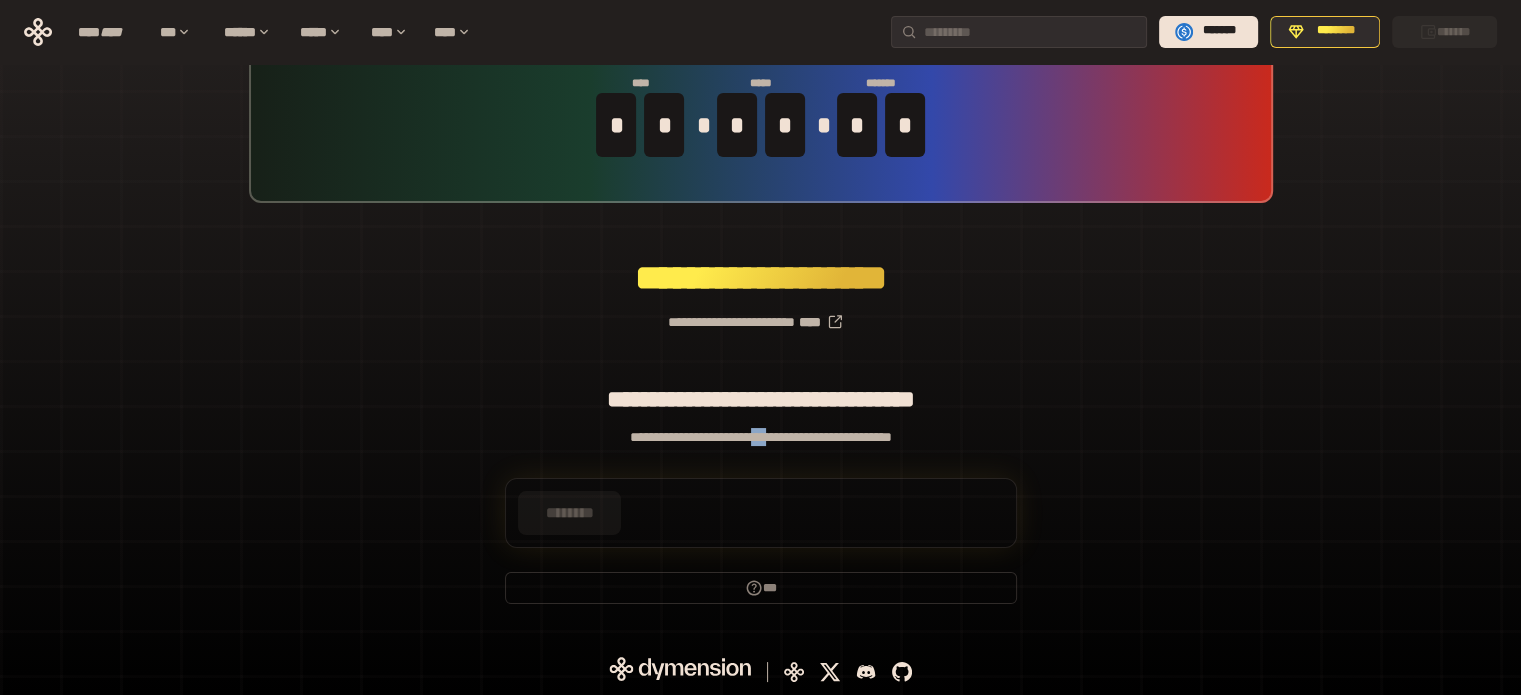 drag, startPoint x: 734, startPoint y: 433, endPoint x: 844, endPoint y: 434, distance: 110.00455 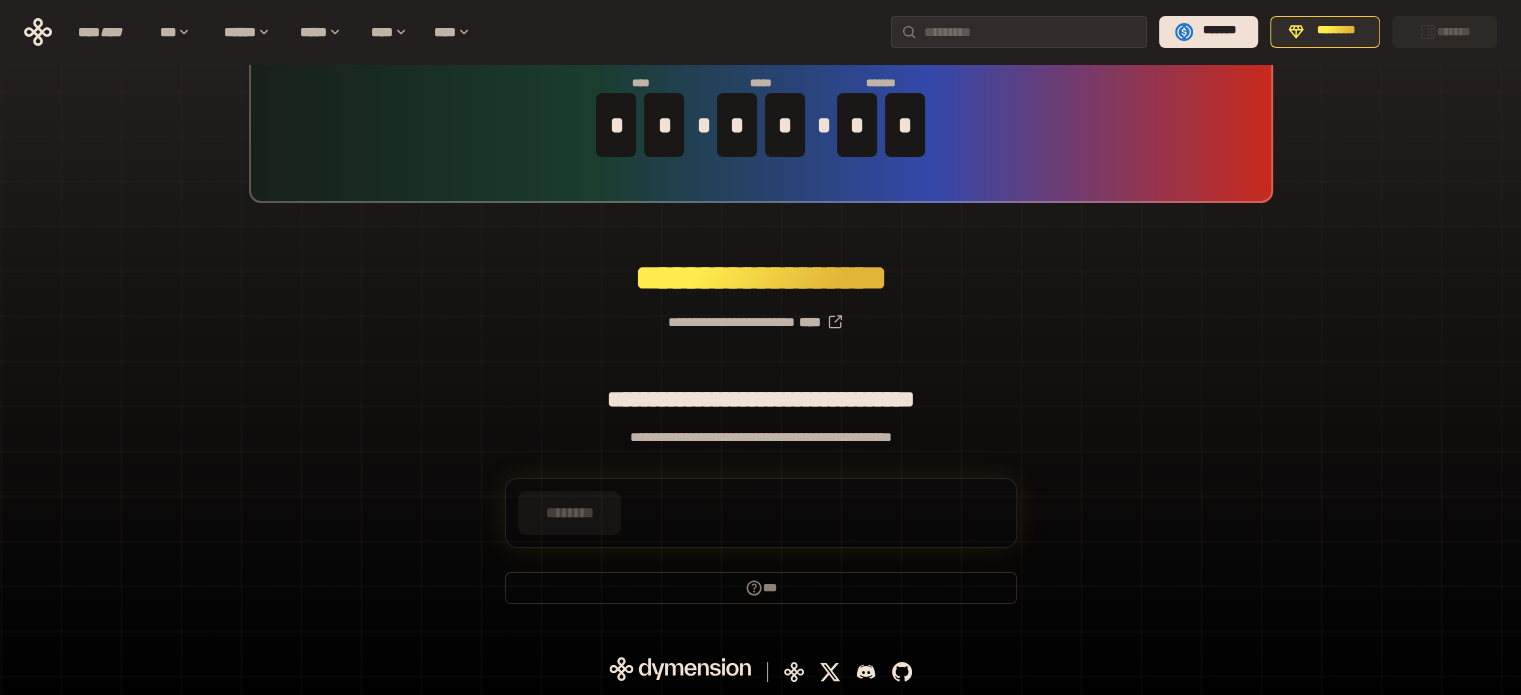 click on "**********" at bounding box center (761, 437) 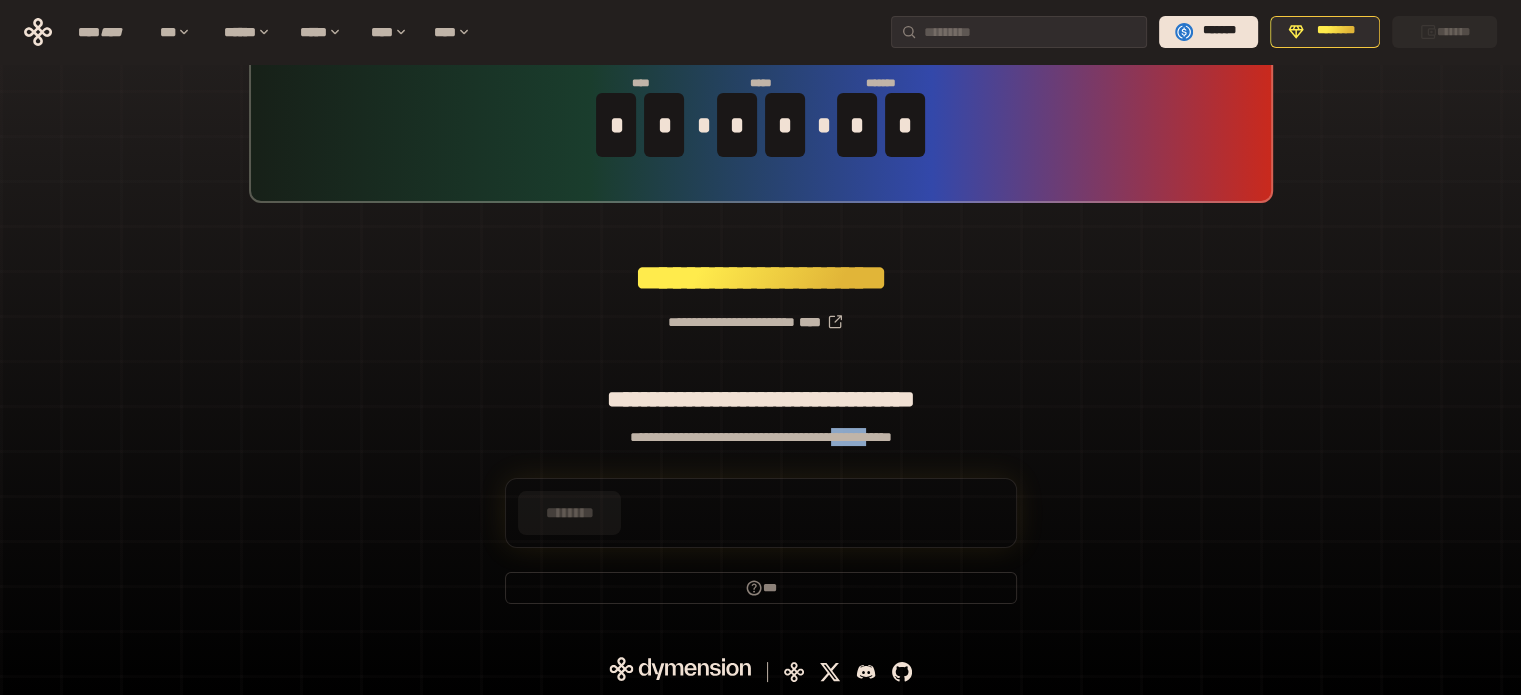 click on "**********" at bounding box center (761, 437) 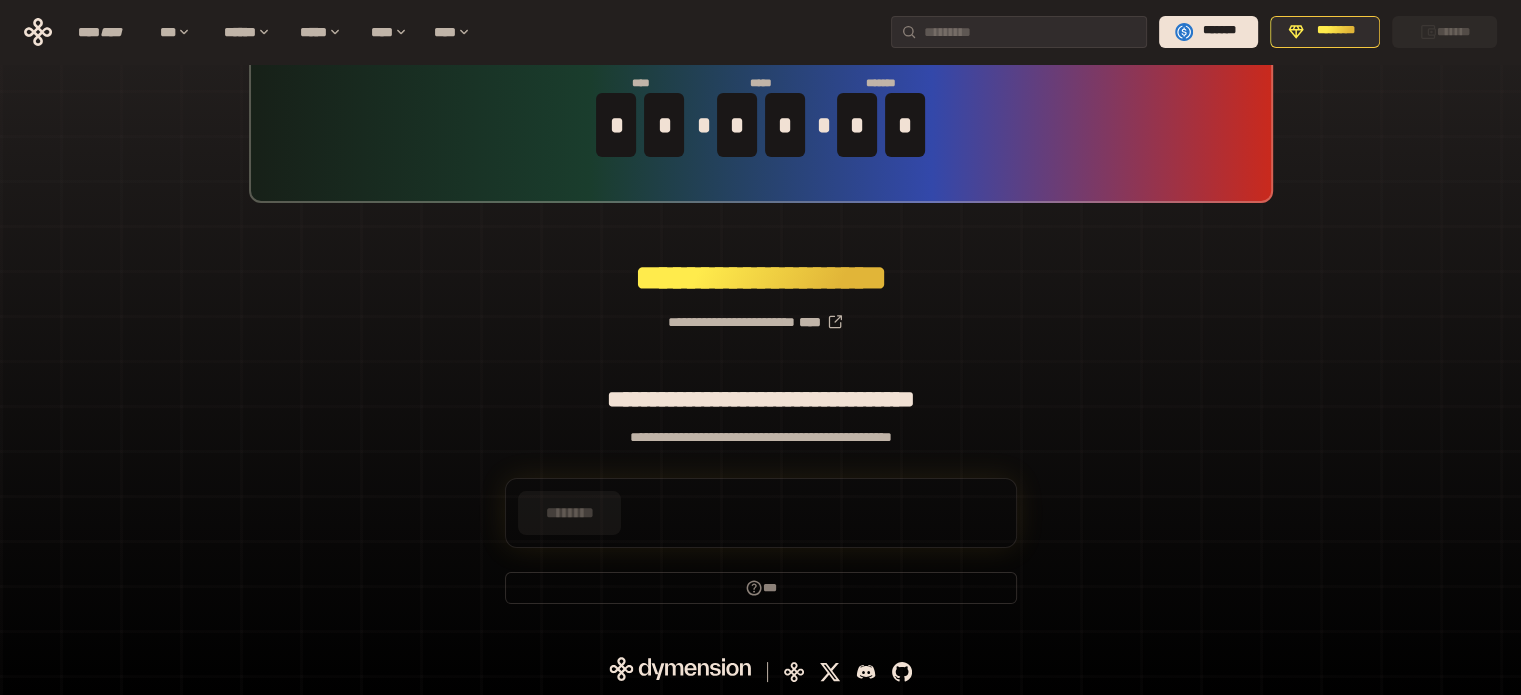 click on "**********" at bounding box center (761, 437) 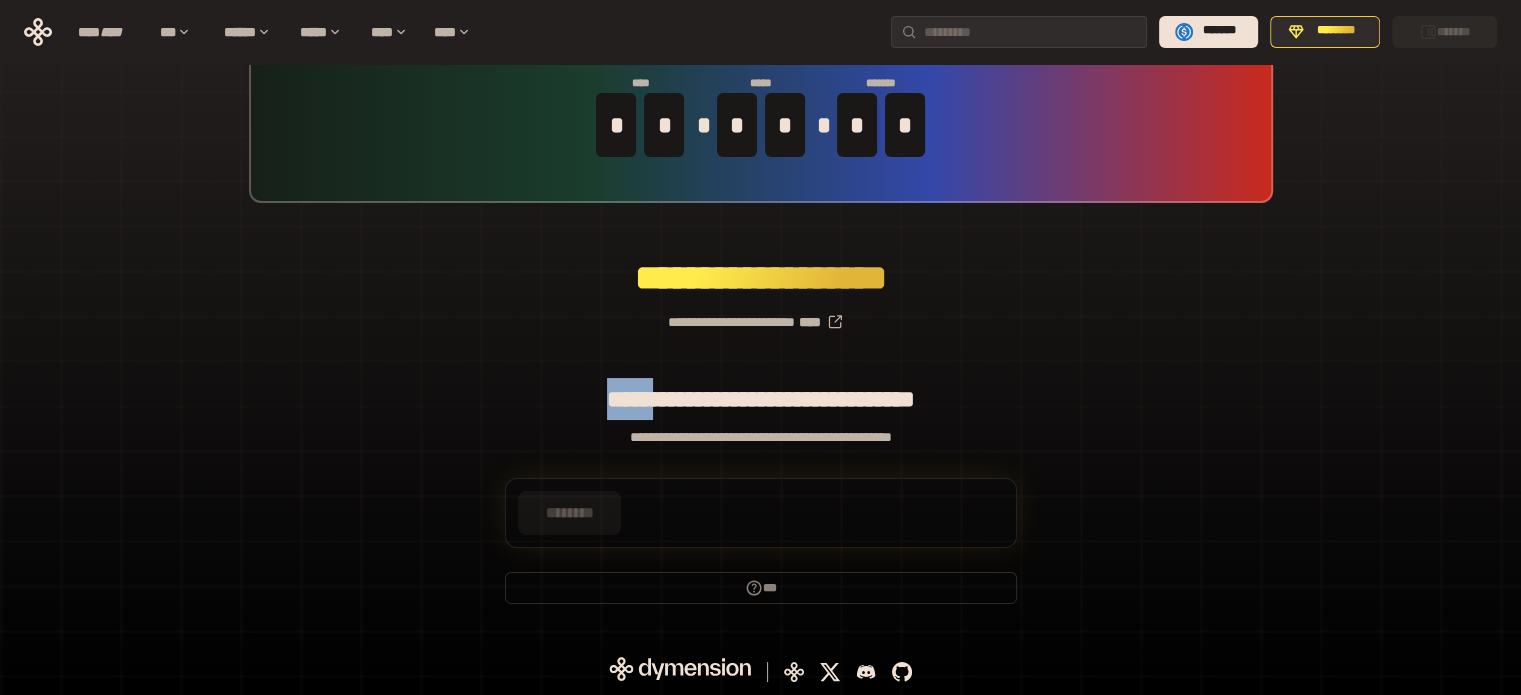 click on "**********" at bounding box center (760, 313) 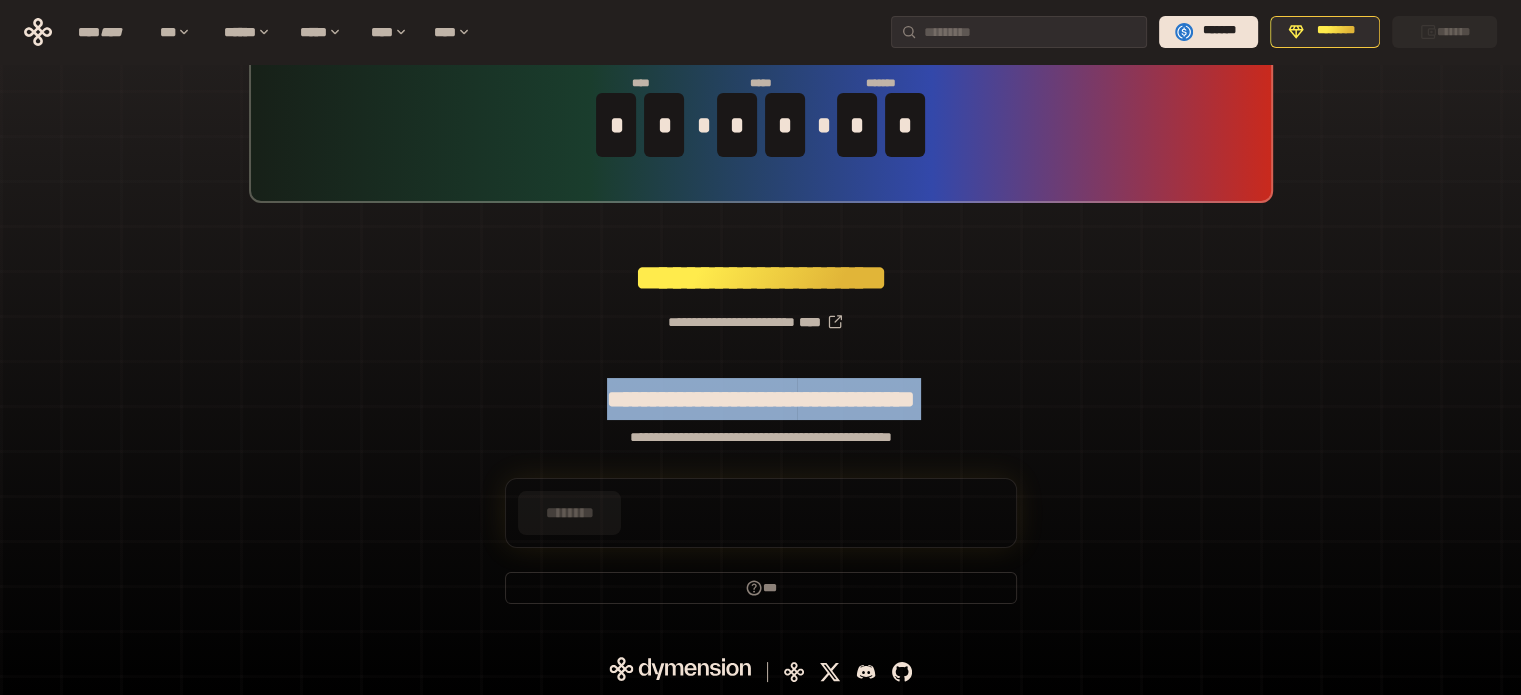 click on "**********" at bounding box center (760, 313) 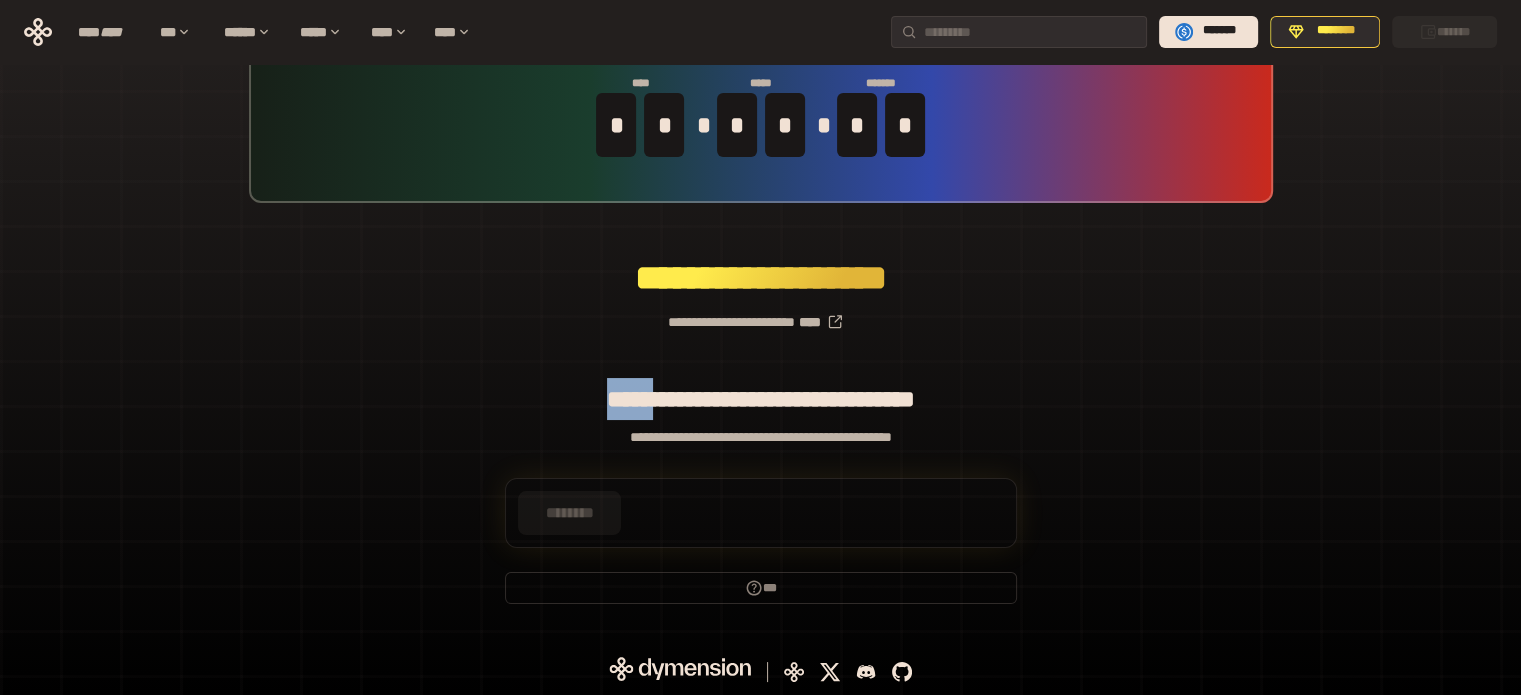 click on "**********" at bounding box center (760, 313) 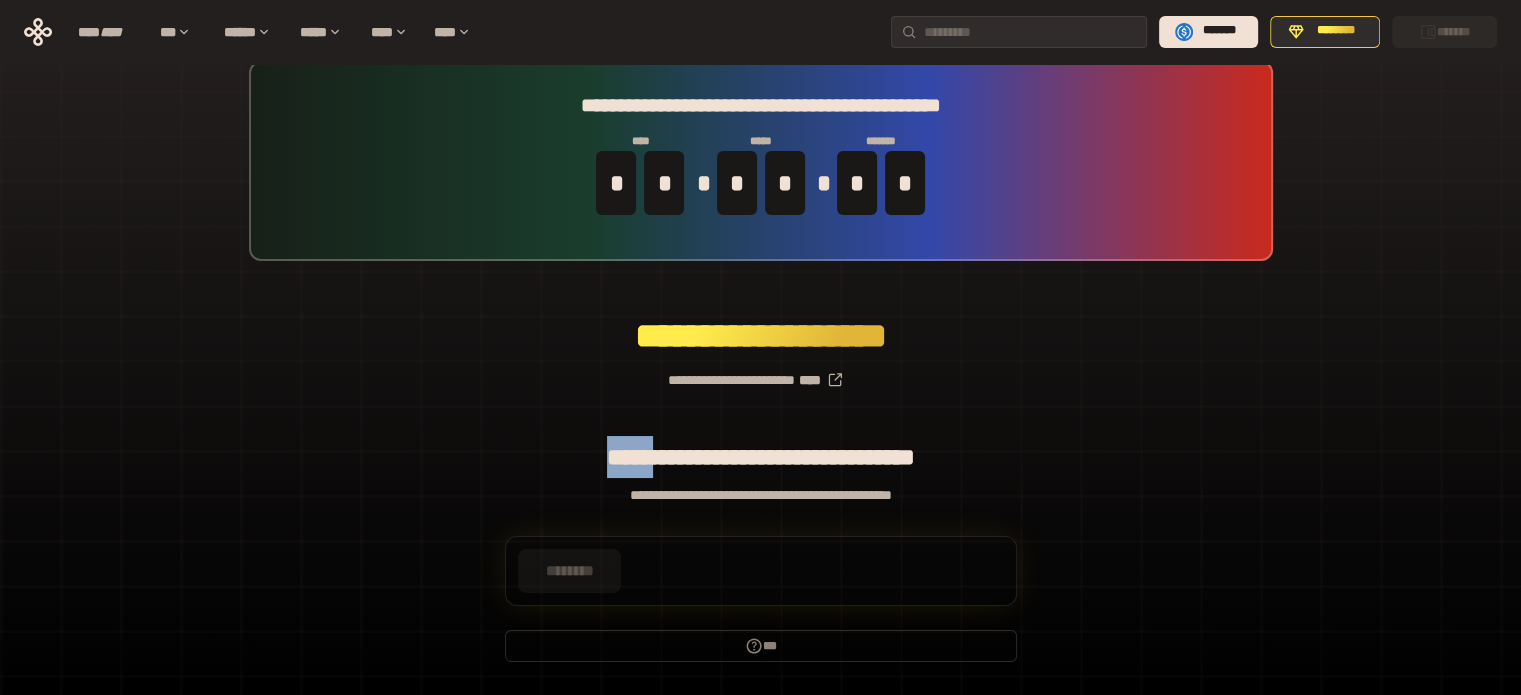 scroll, scrollTop: 0, scrollLeft: 0, axis: both 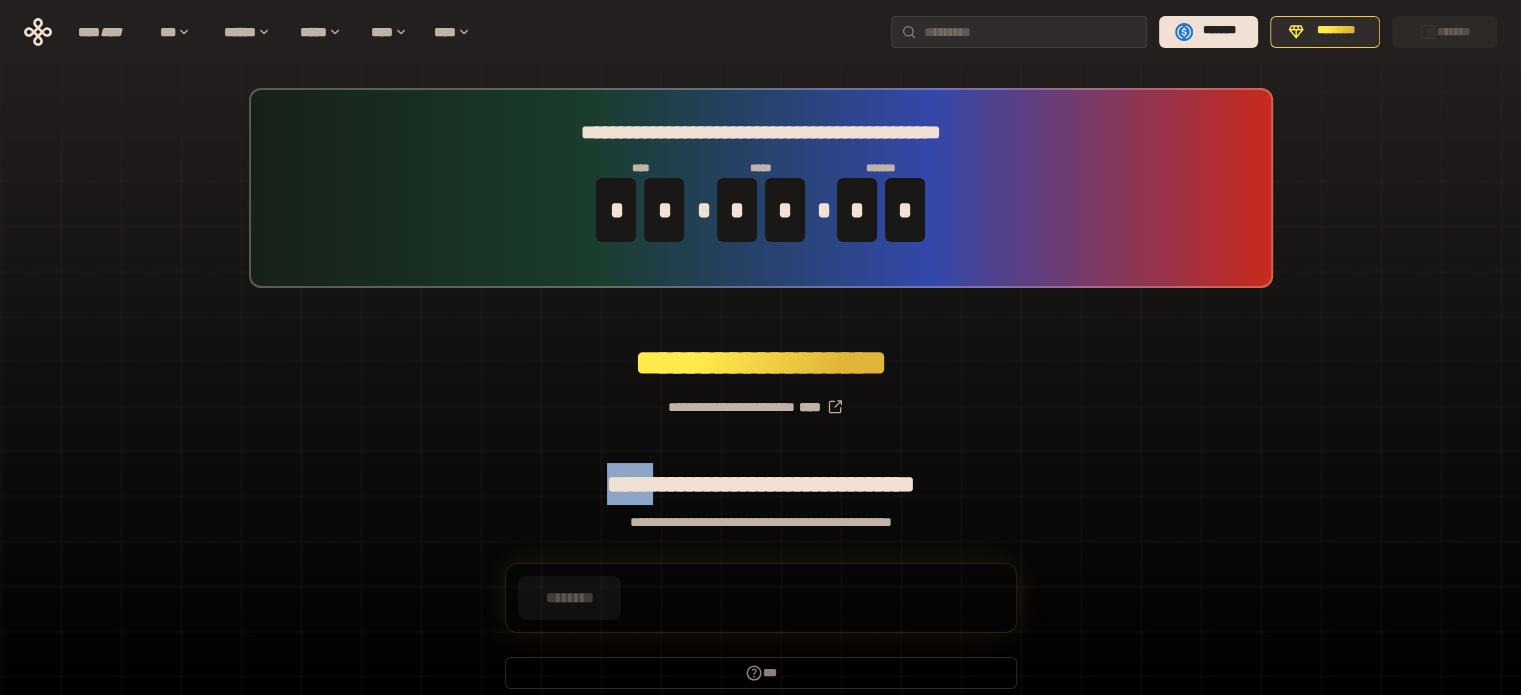 click on "*******" at bounding box center [1444, 32] 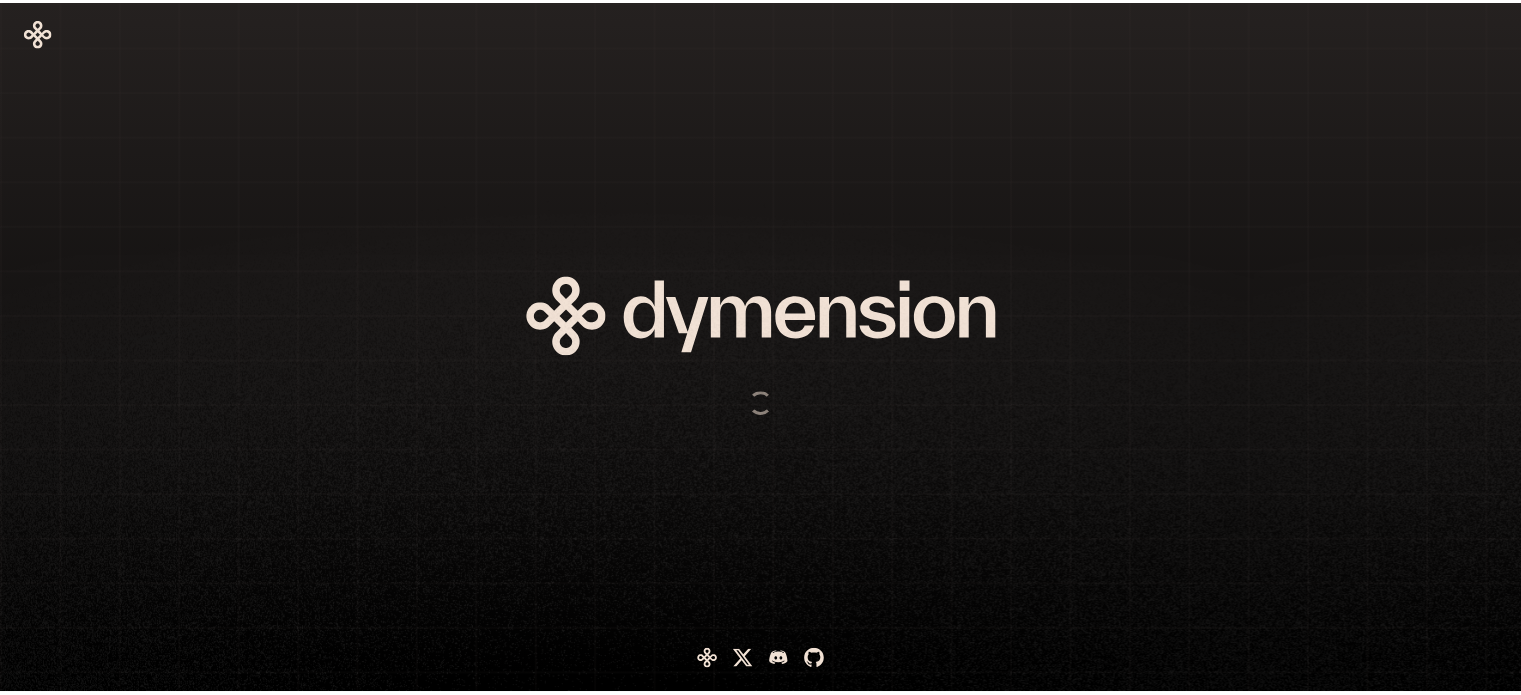 scroll, scrollTop: 0, scrollLeft: 0, axis: both 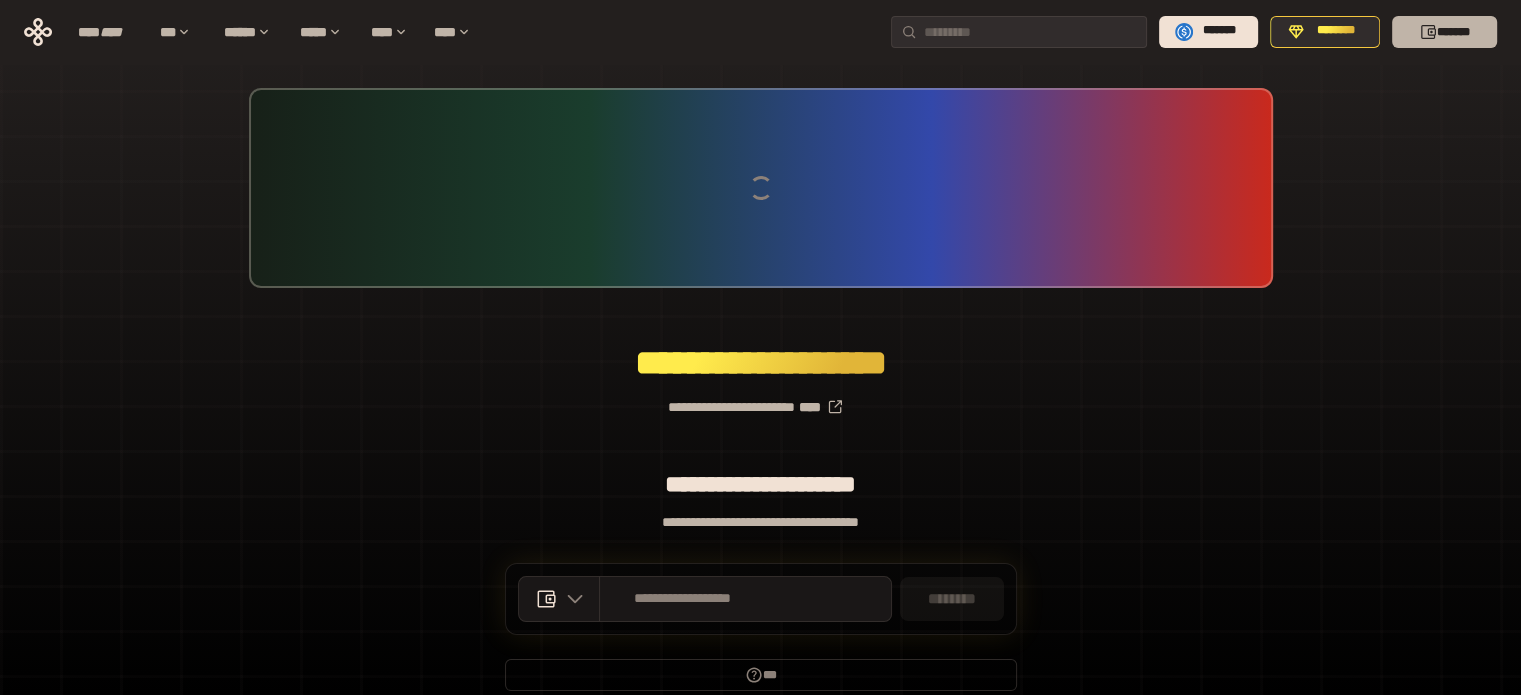 click on "*******" at bounding box center (1444, 32) 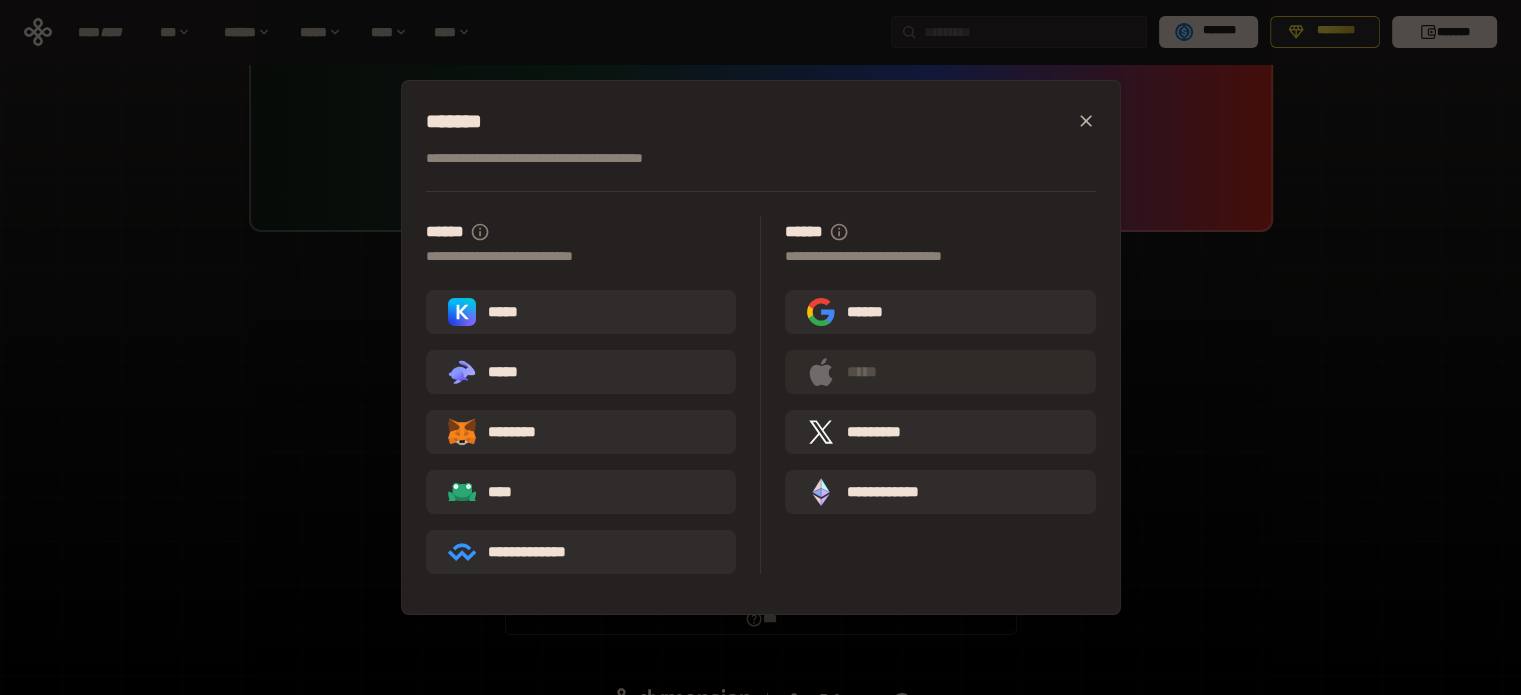 scroll, scrollTop: 87, scrollLeft: 0, axis: vertical 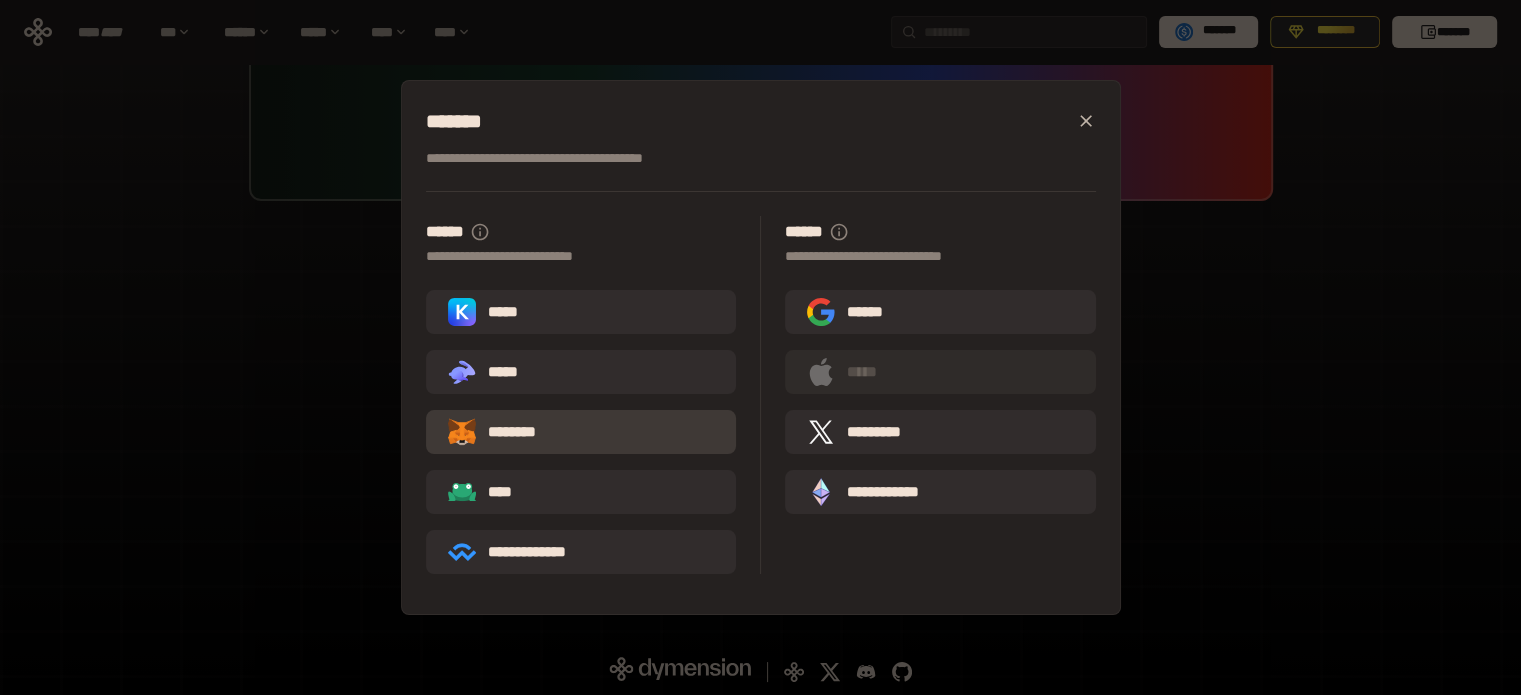click on "********" at bounding box center [506, 432] 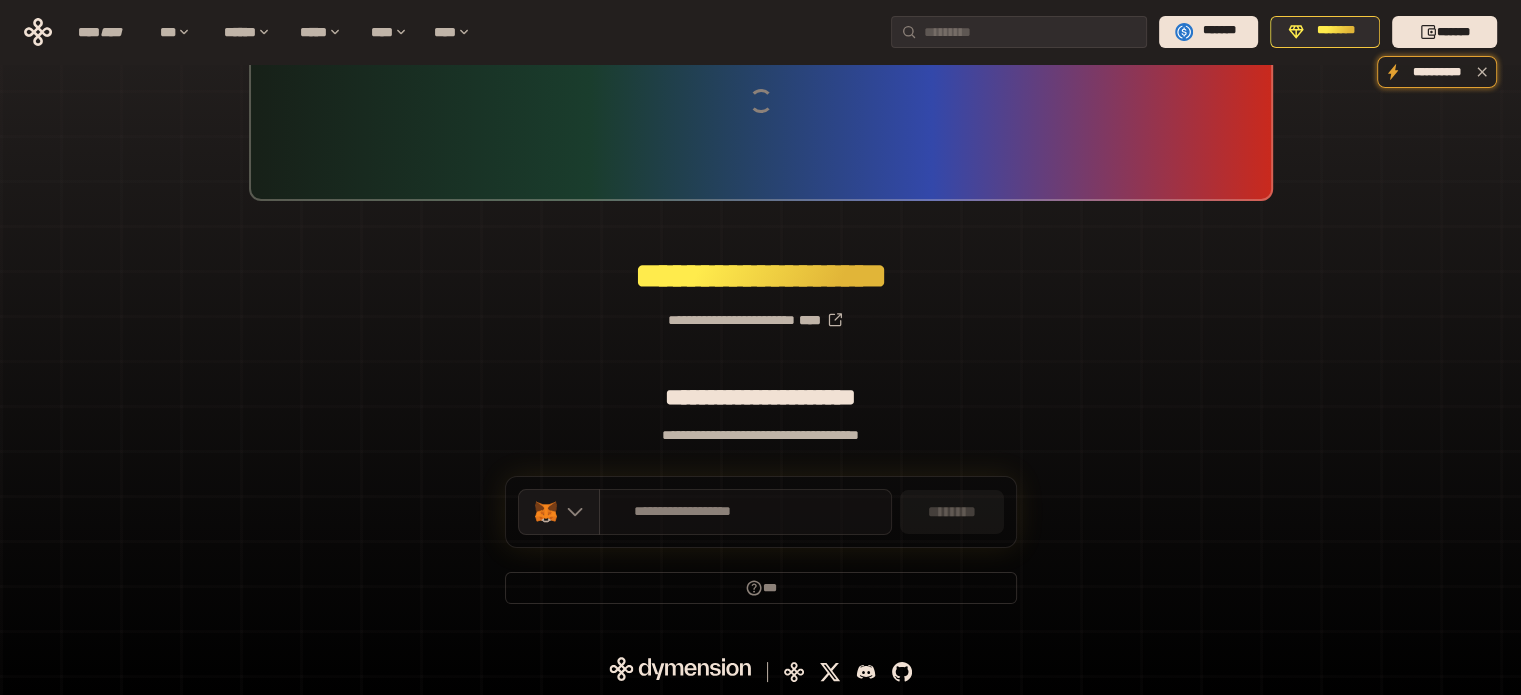 click on "**********" at bounding box center (683, 512) 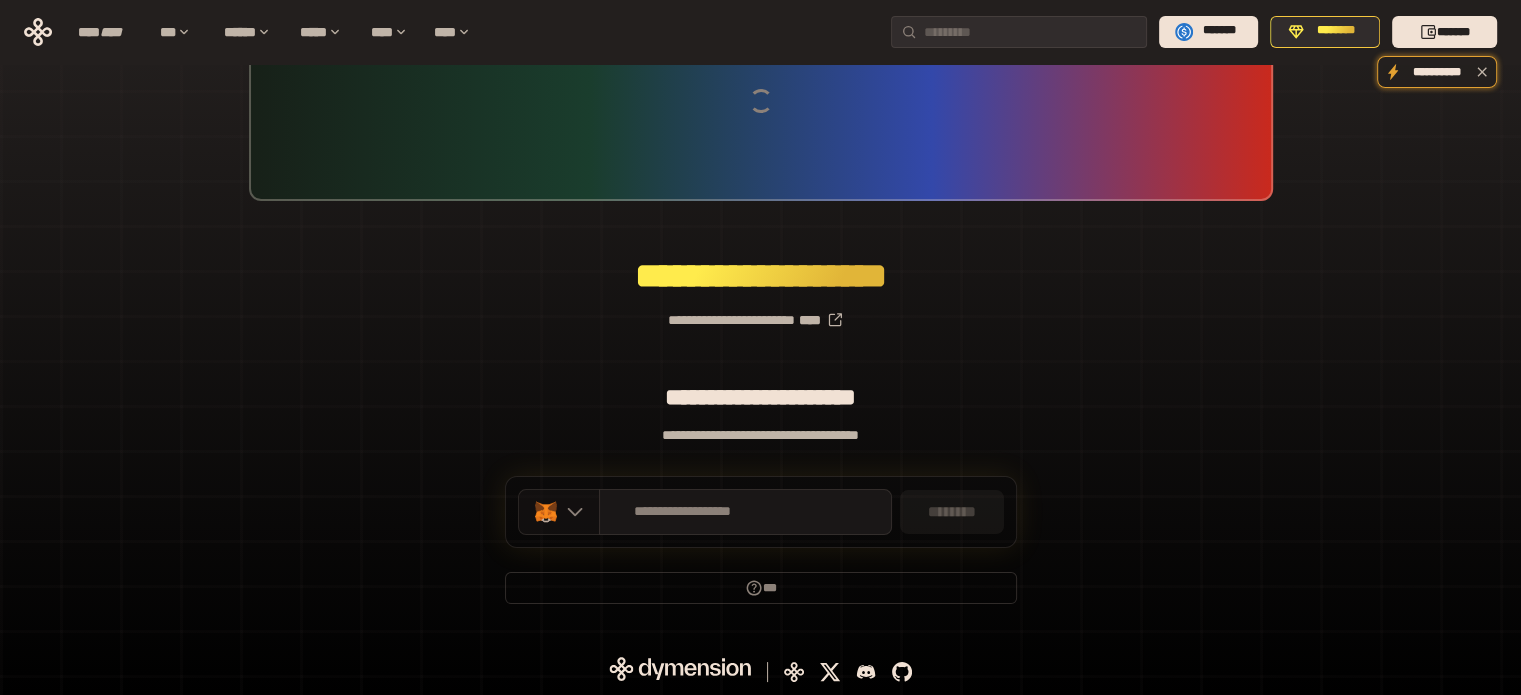 click 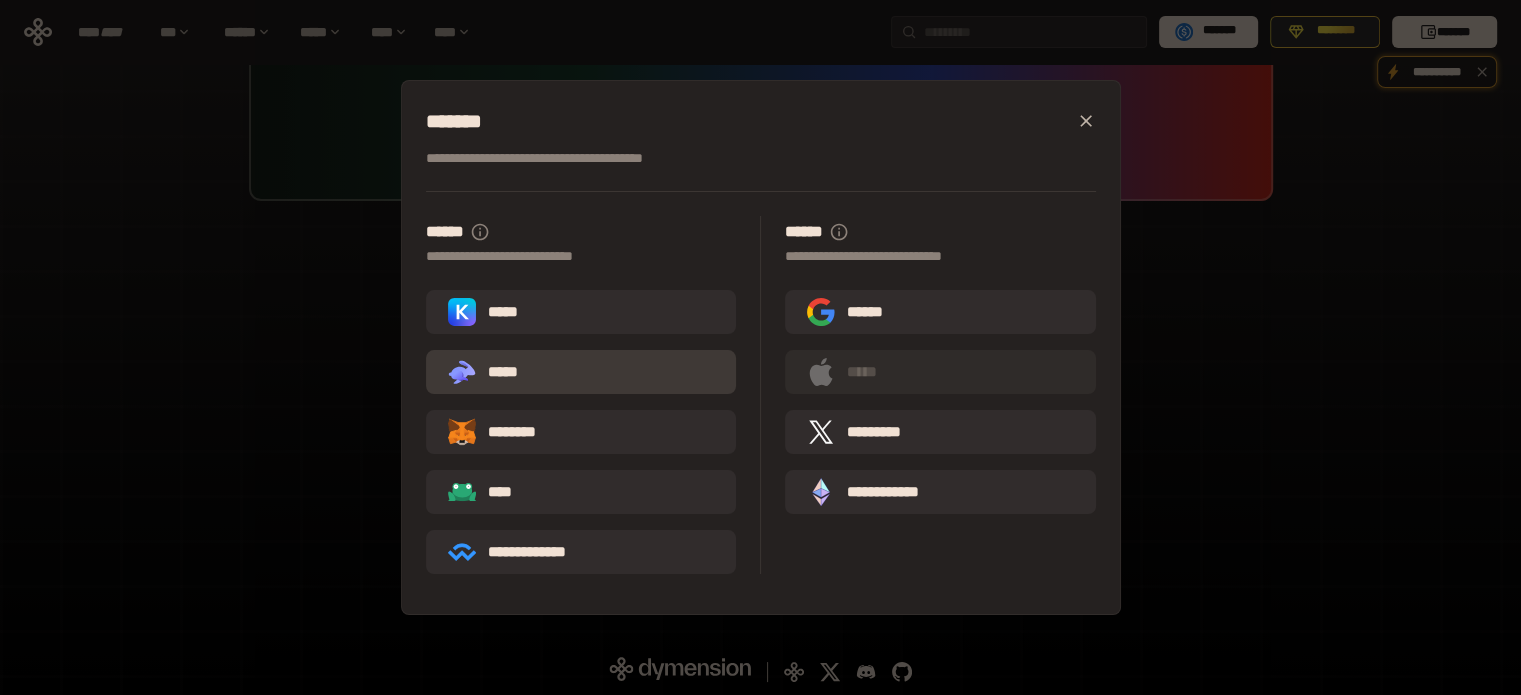 click on ".st0{fill:url(#SVGID_1_);}
.st1{fill-rule:evenodd;clip-rule:evenodd;fill:url(#SVGID_00000161597173617360504640000012432366591255278478_);}
.st2{fill-rule:evenodd;clip-rule:evenodd;fill:url(#SVGID_00000021803777515098205300000017382971856690286485_);}
.st3{fill:url(#SVGID_00000031192219548086493050000012287181694732331425_);}
*****" at bounding box center (491, 372) 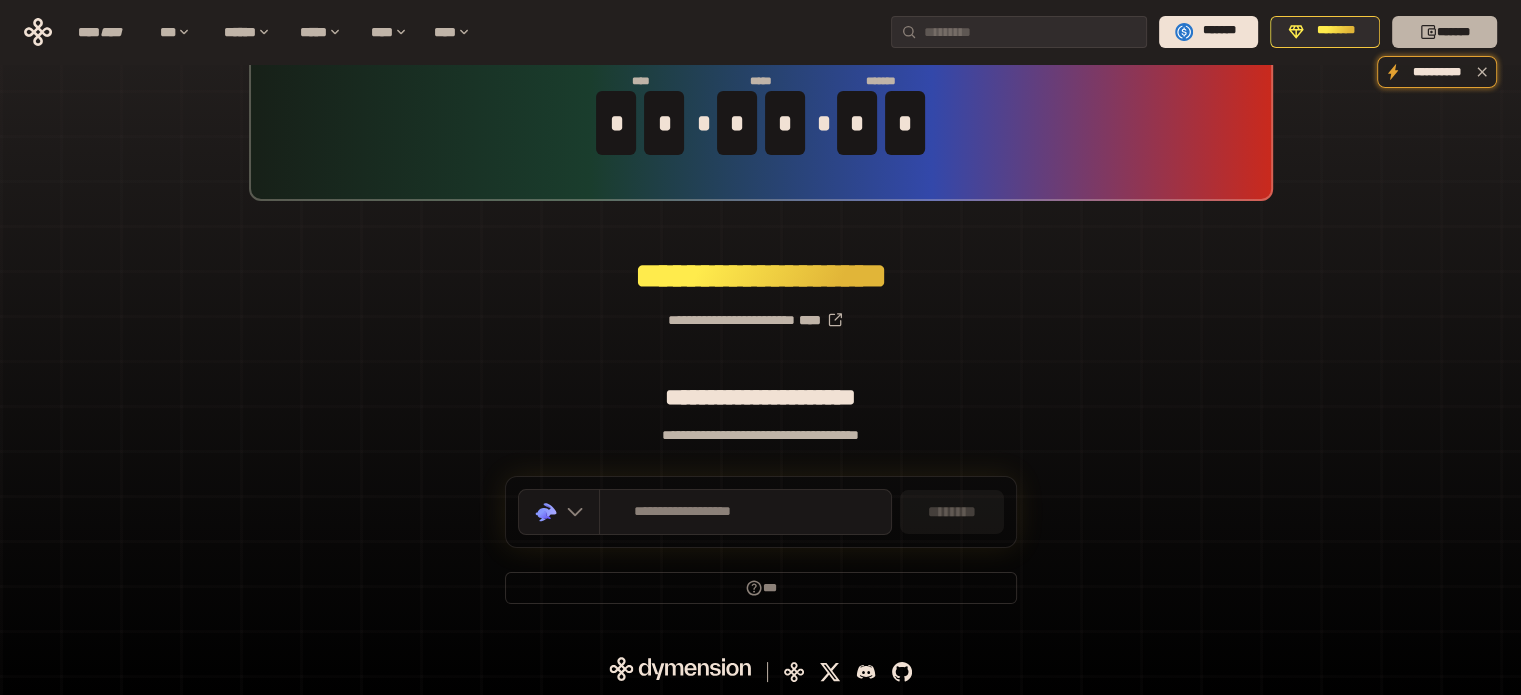 click on "*******" at bounding box center (1444, 32) 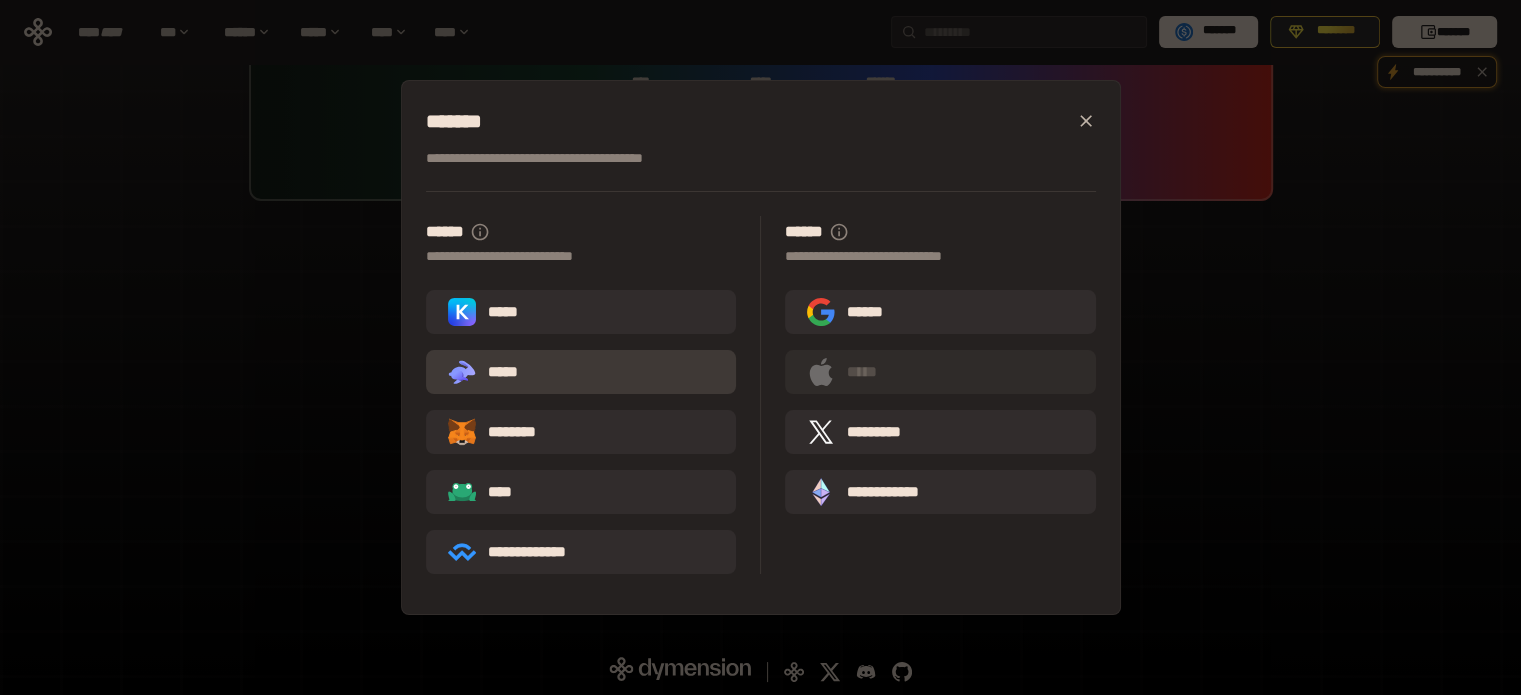 click on ".st0{fill:url(#SVGID_1_);}
.st1{fill-rule:evenodd;clip-rule:evenodd;fill:url(#SVGID_00000161597173617360504640000012432366591255278478_);}
.st2{fill-rule:evenodd;clip-rule:evenodd;fill:url(#SVGID_00000021803777515098205300000017382971856690286485_);}
.st3{fill:url(#SVGID_00000031192219548086493050000012287181694732331425_);}
*****" at bounding box center [491, 372] 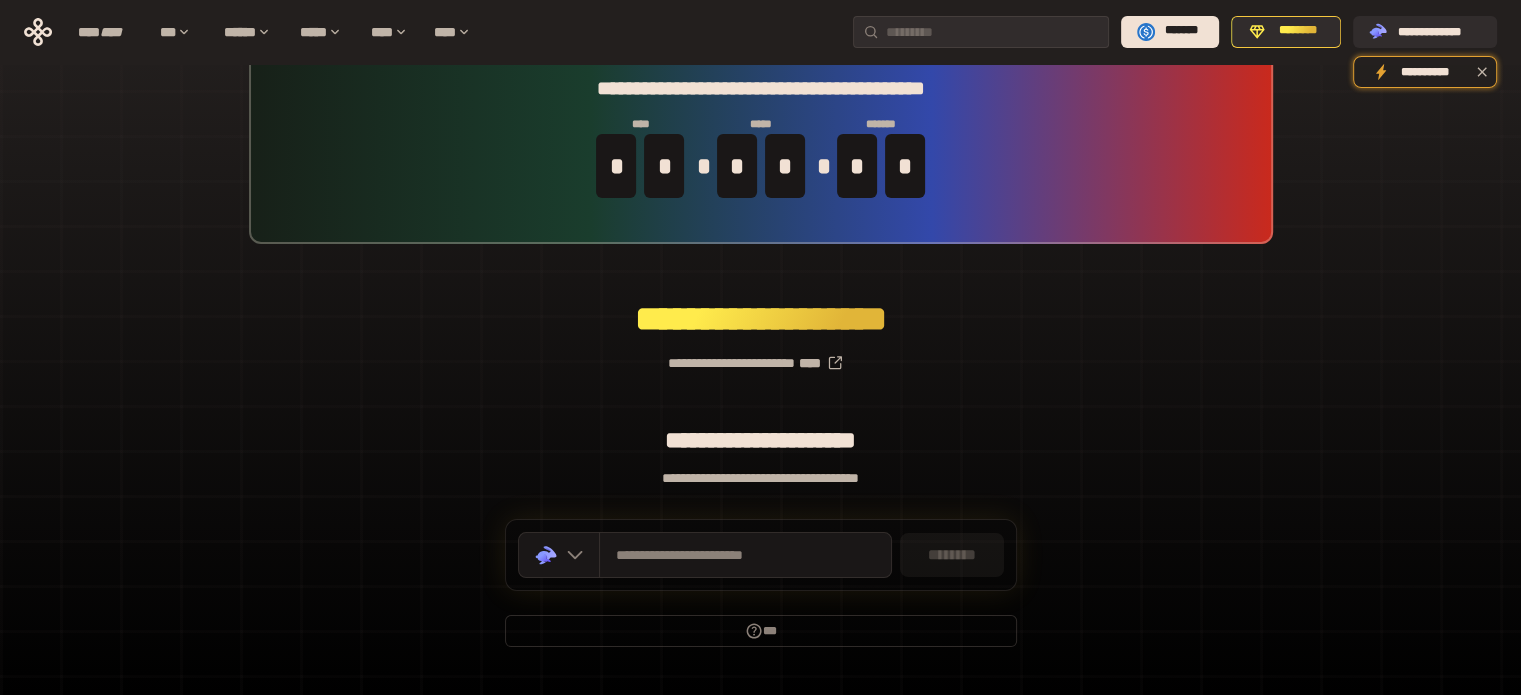 scroll, scrollTop: 87, scrollLeft: 0, axis: vertical 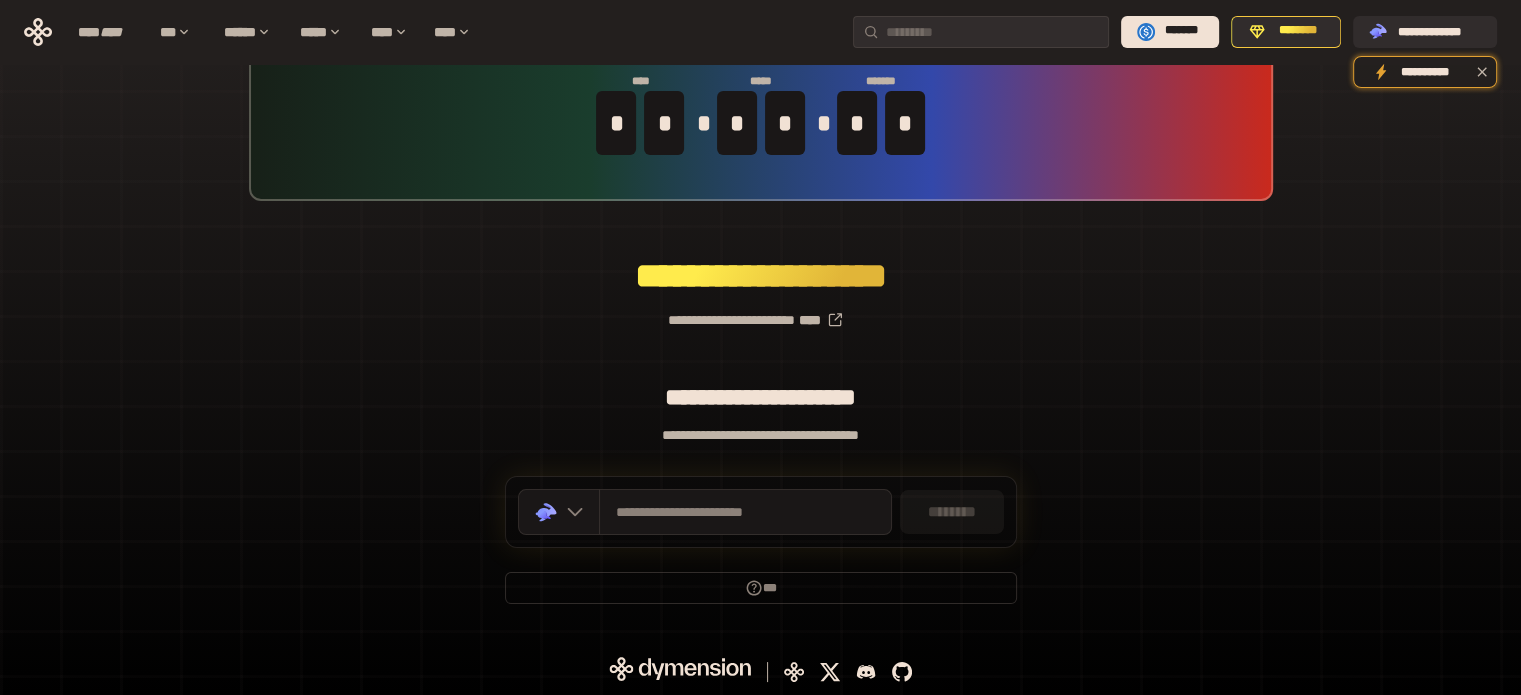 click on "********" at bounding box center [952, 512] 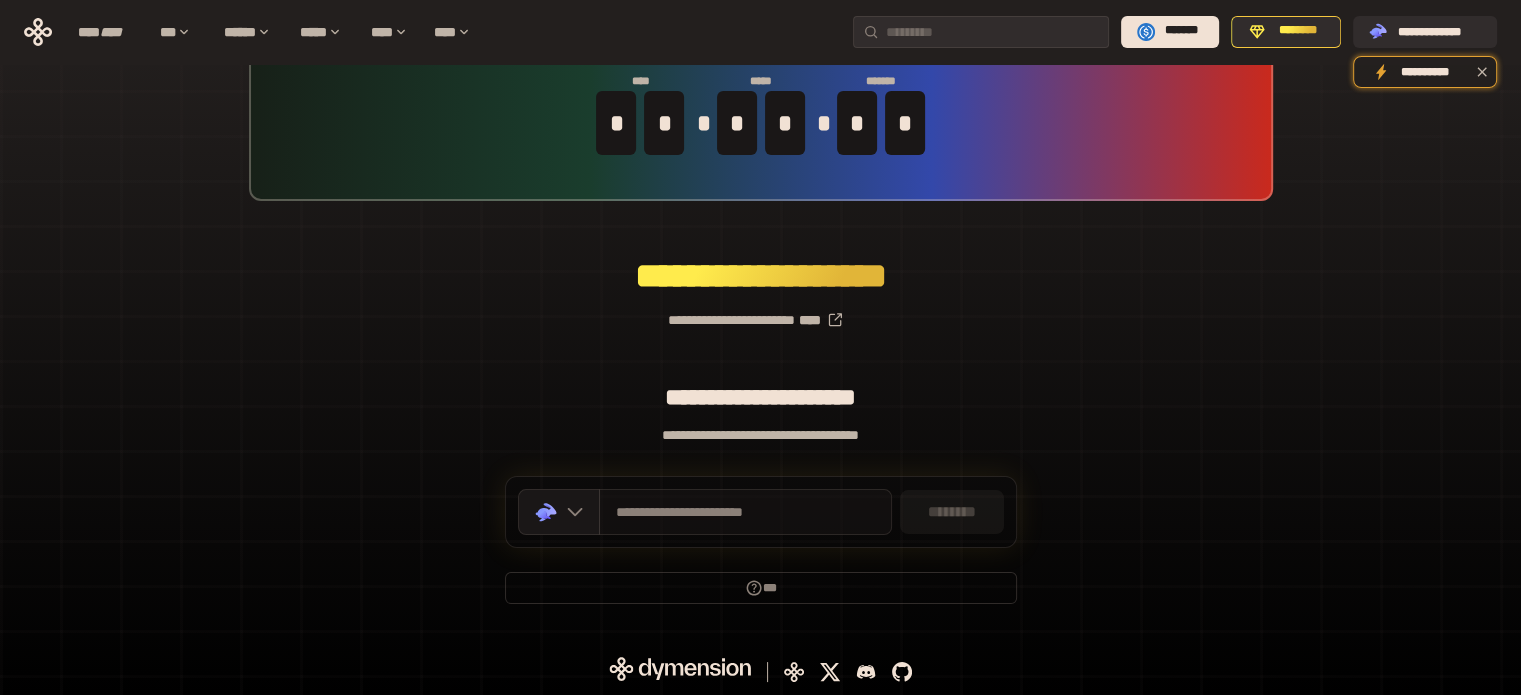 drag, startPoint x: 889, startPoint y: 519, endPoint x: 849, endPoint y: 527, distance: 40.792156 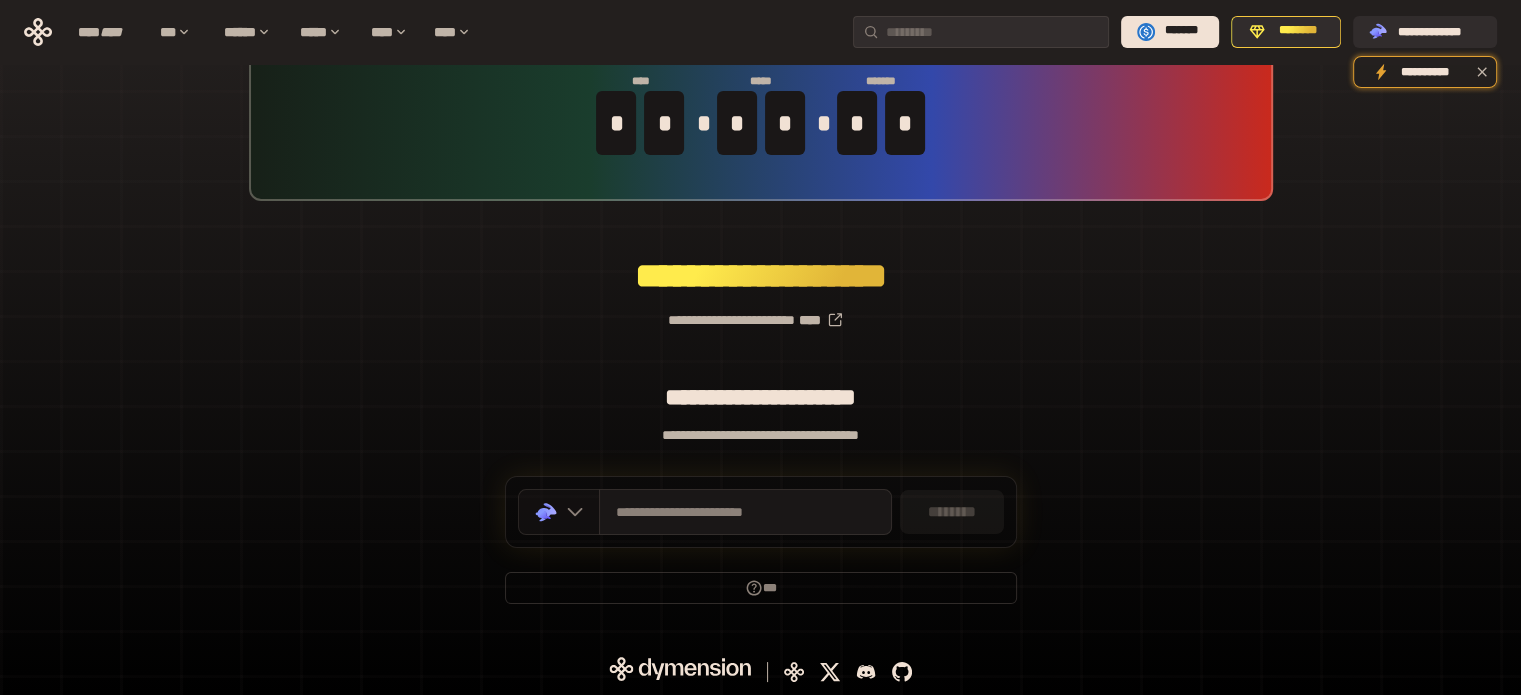 click on ".st0{fill:url(#SVGID_1_);}
.st1{fill-rule:evenodd;clip-rule:evenodd;fill:url(#SVGID_00000161597173617360504640000012432366591255278478_);}
.st2{fill-rule:evenodd;clip-rule:evenodd;fill:url(#SVGID_00000021803777515098205300000017382971856690286485_);}
.st3{fill:url(#SVGID_00000031192219548086493050000012287181694732331425_);}" 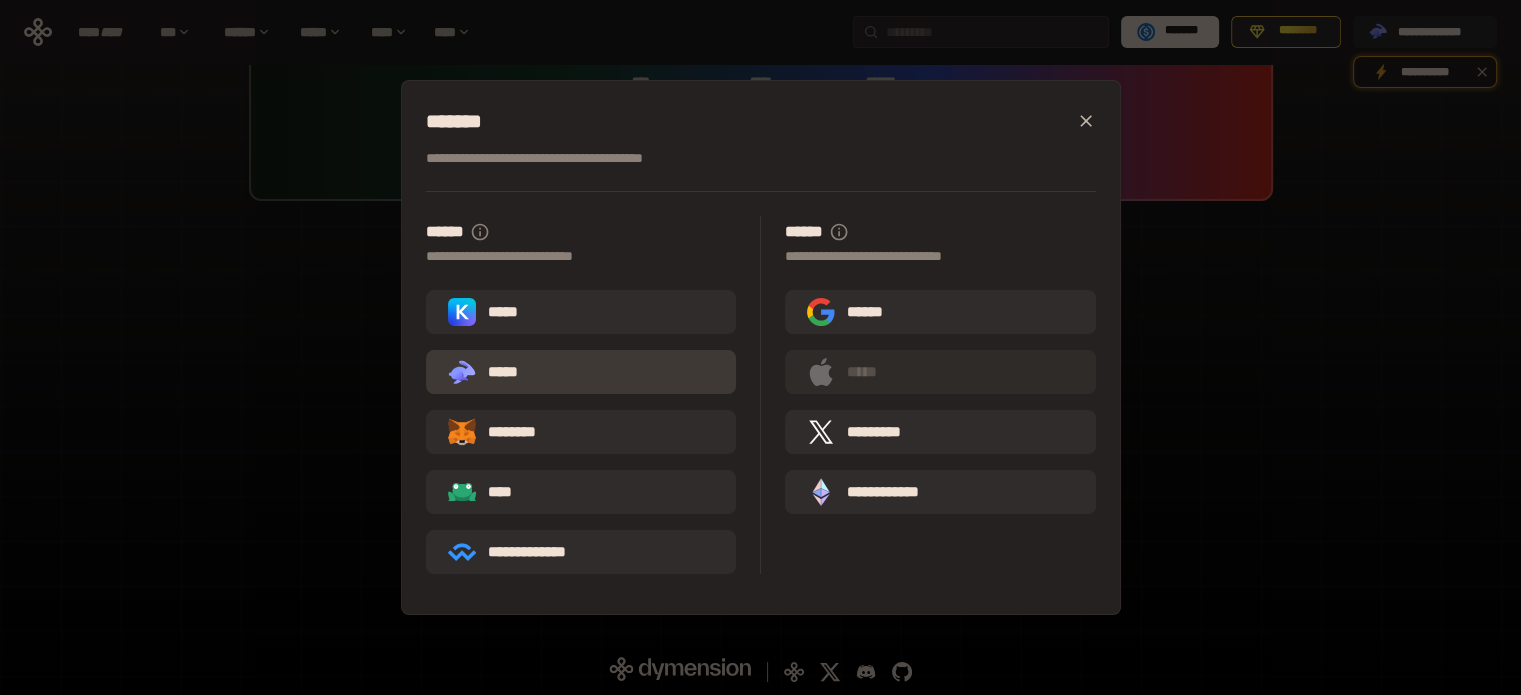 click on ".st0{fill:url(#SVGID_1_);}
.st1{fill-rule:evenodd;clip-rule:evenodd;fill:url(#SVGID_00000161597173617360504640000012432366591255278478_);}
.st2{fill-rule:evenodd;clip-rule:evenodd;fill:url(#SVGID_00000021803777515098205300000017382971856690286485_);}
.st3{fill:url(#SVGID_00000031192219548086493050000012287181694732331425_);}
*****" at bounding box center [491, 372] 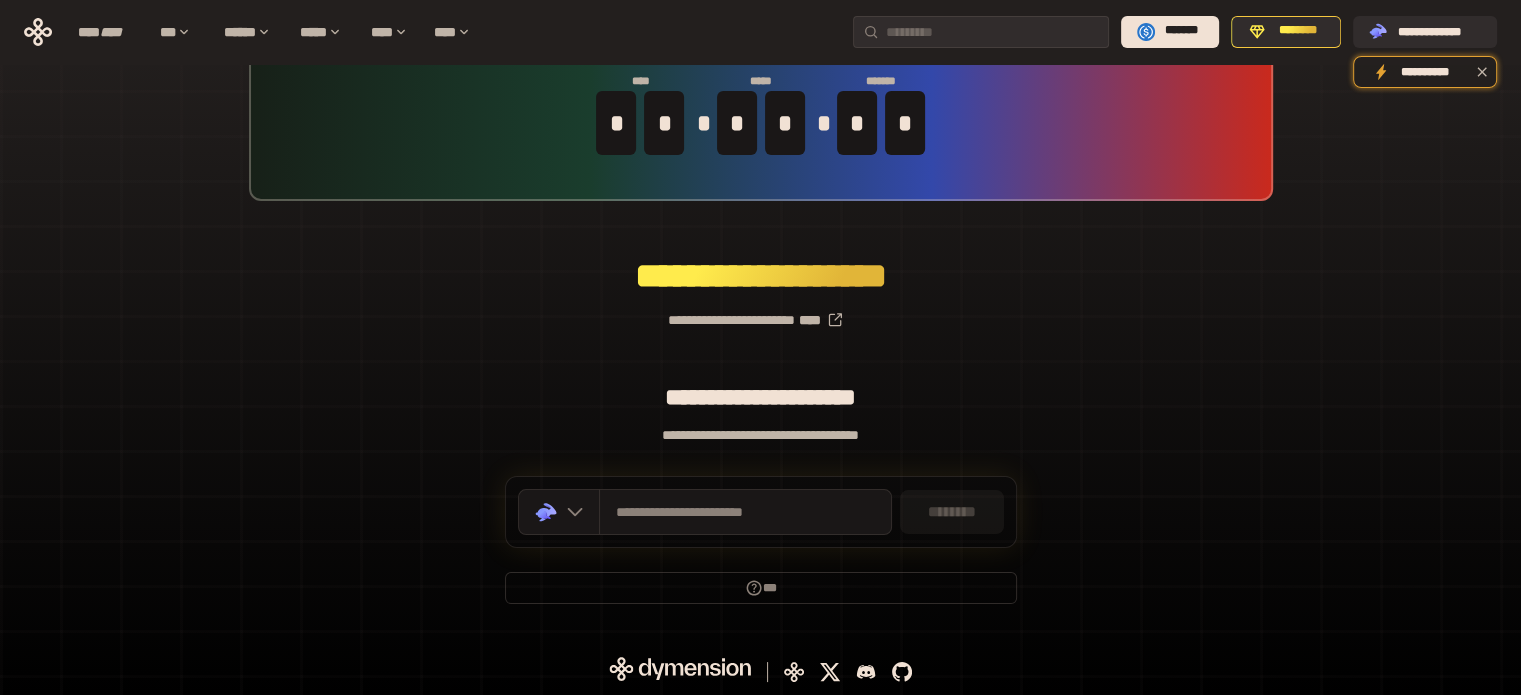 click on "********" at bounding box center [952, 512] 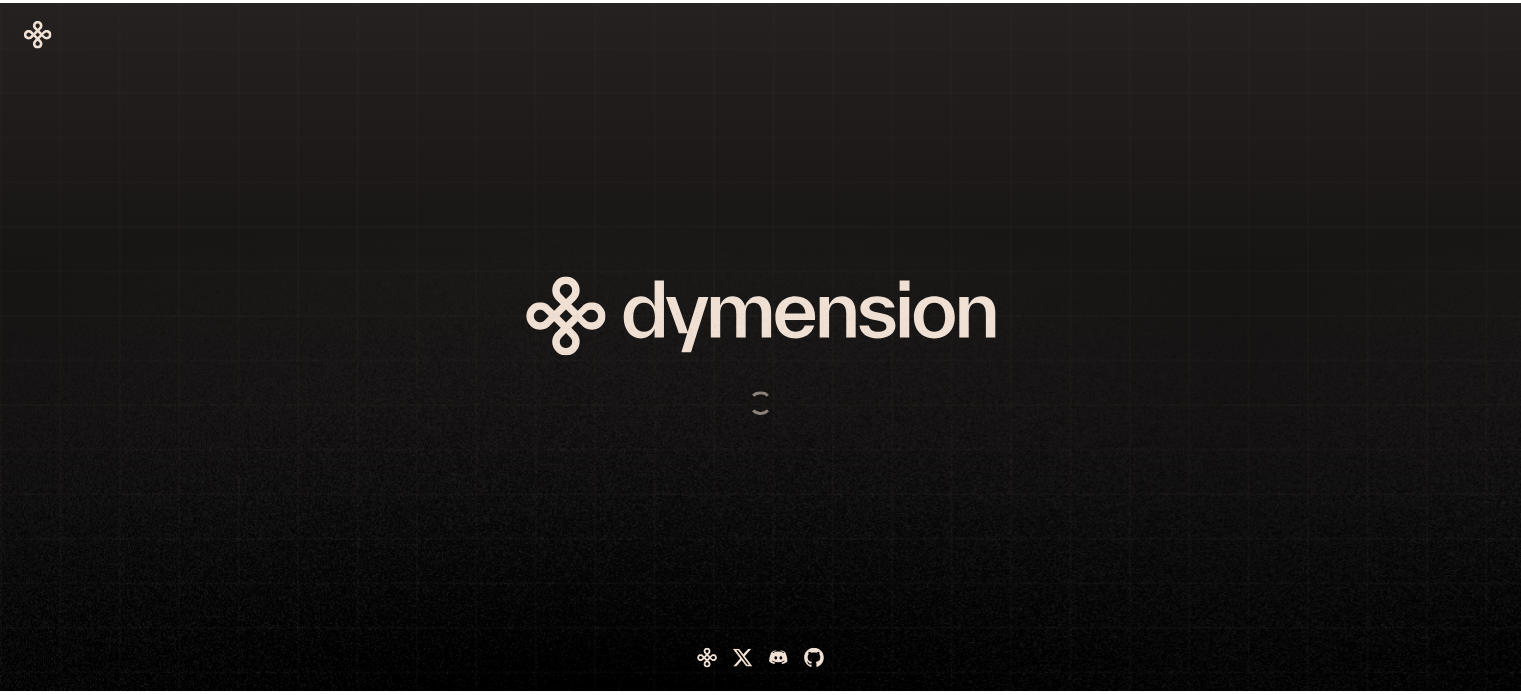 scroll, scrollTop: 0, scrollLeft: 0, axis: both 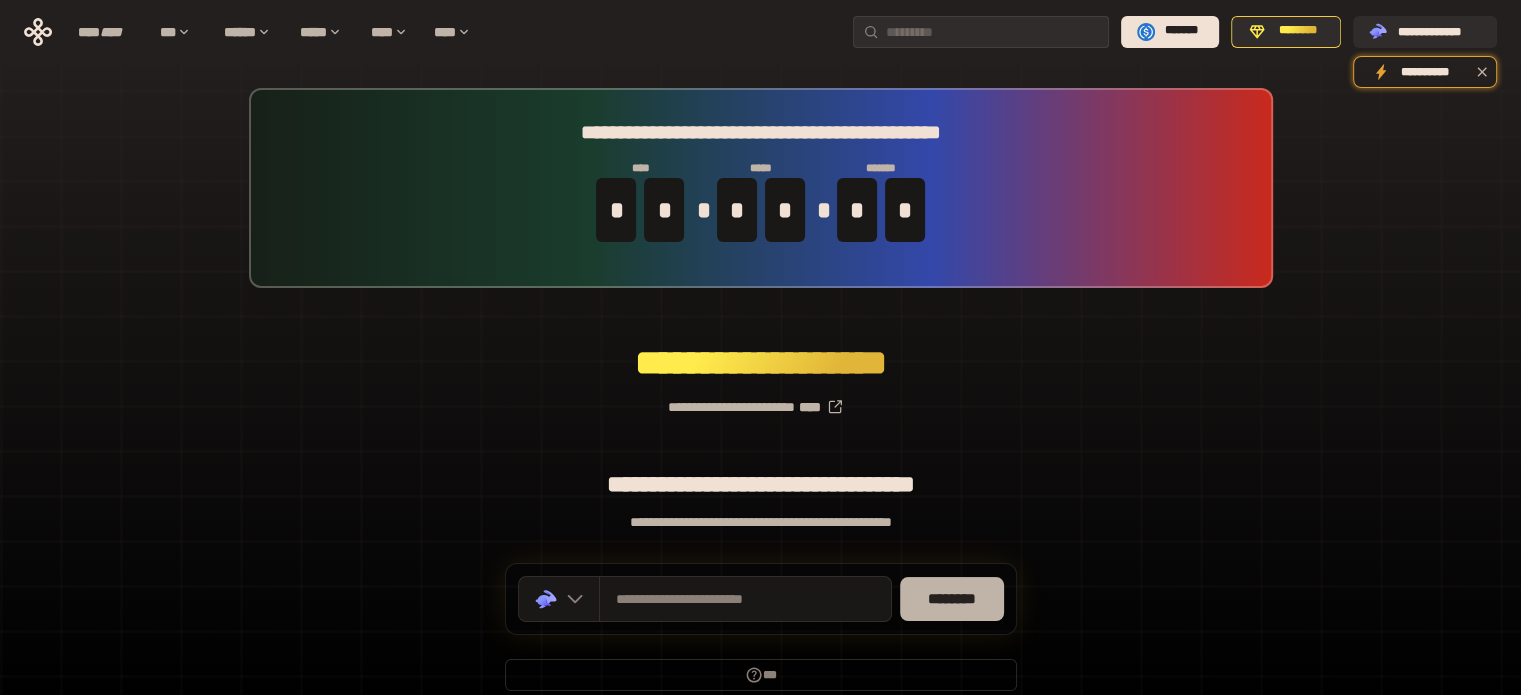 click on "********" at bounding box center [952, 599] 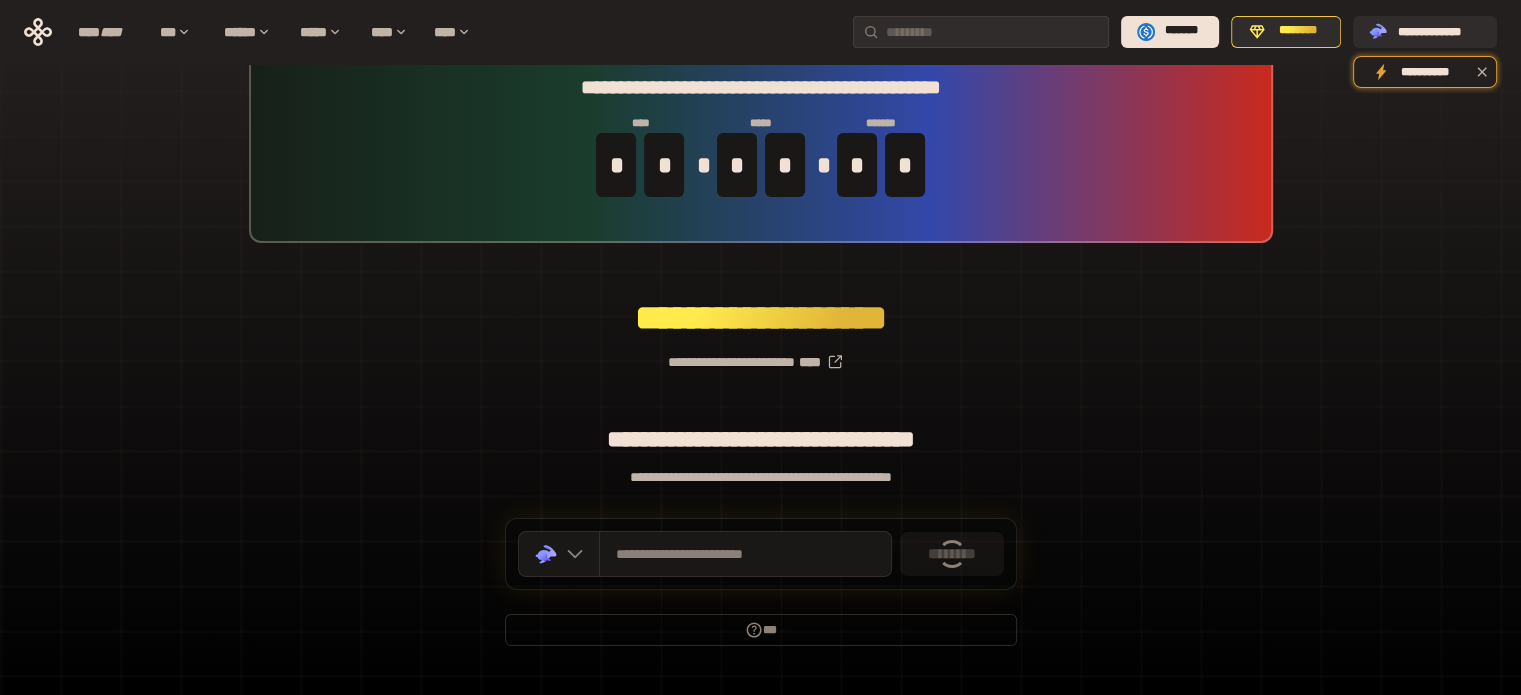scroll, scrollTop: 87, scrollLeft: 0, axis: vertical 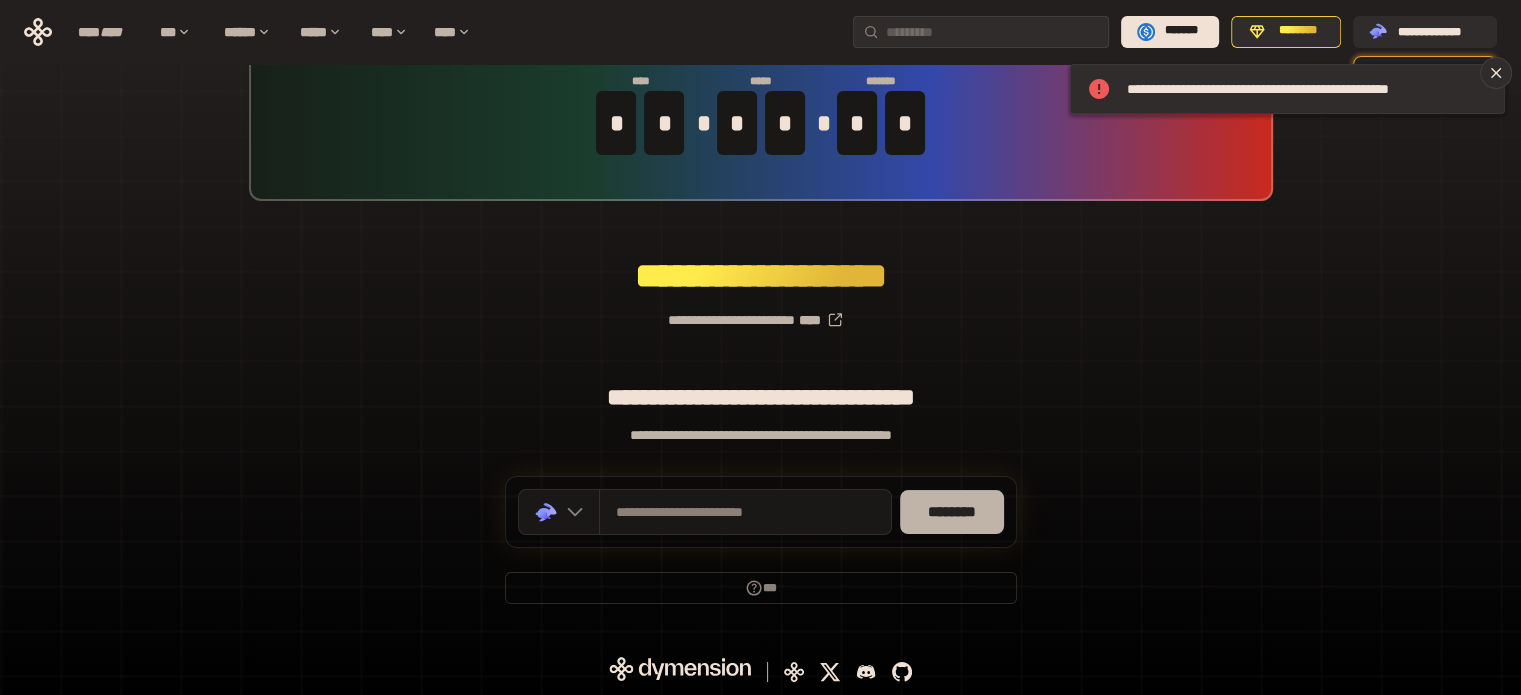 click on "********" at bounding box center (952, 512) 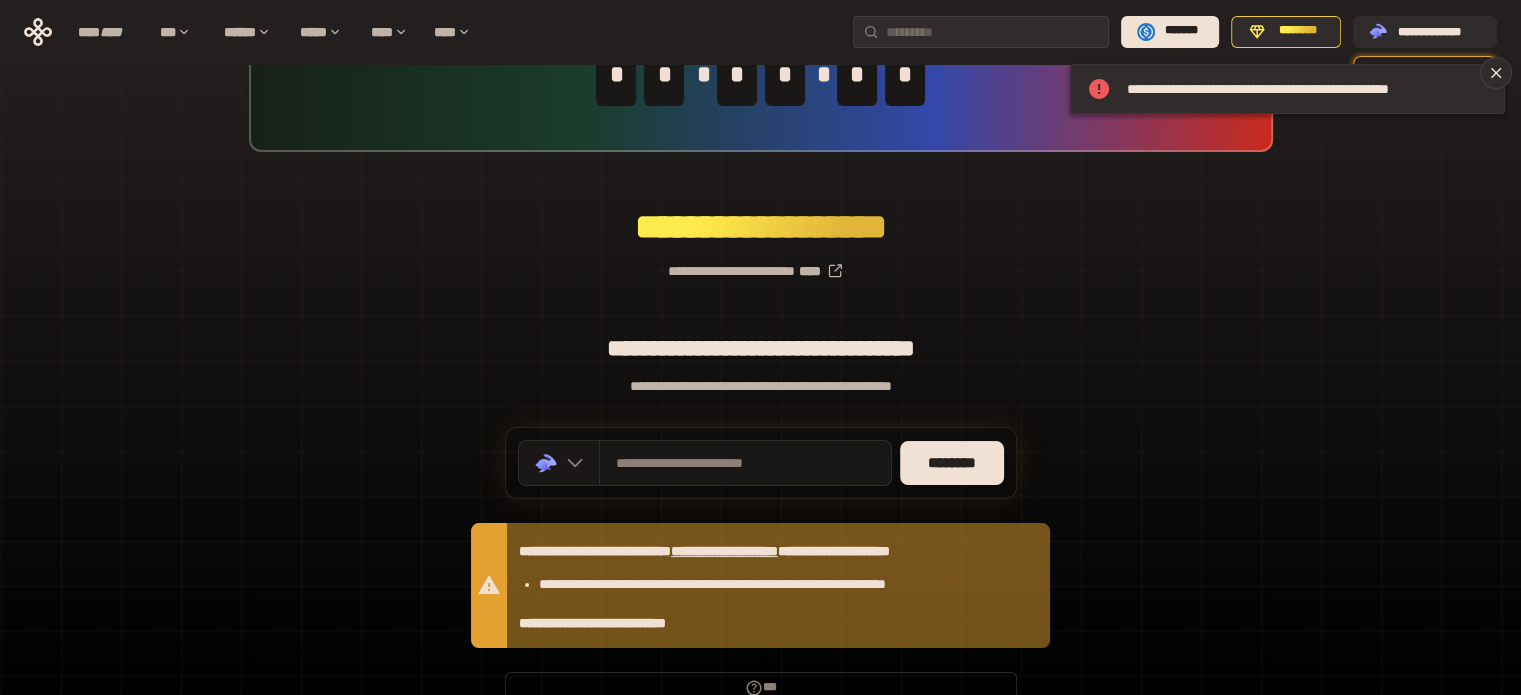 scroll, scrollTop: 36, scrollLeft: 0, axis: vertical 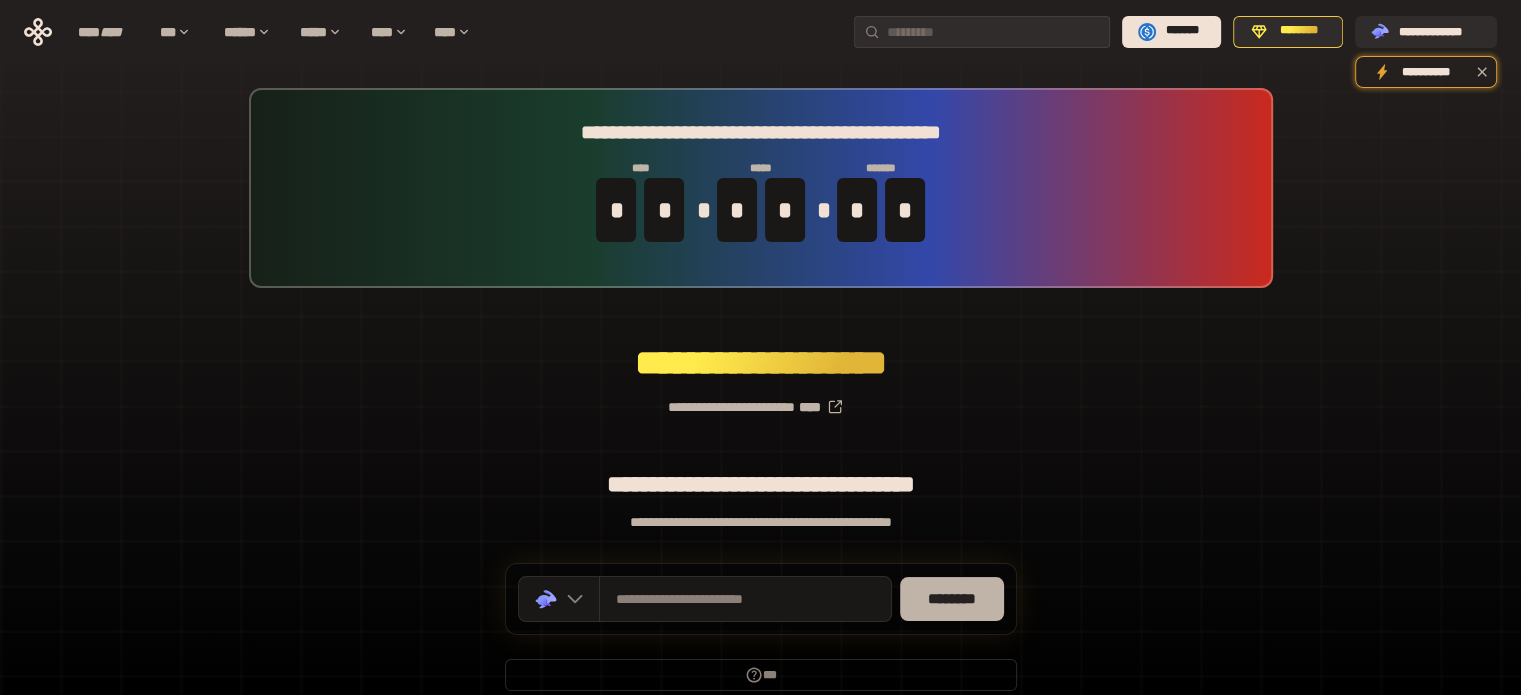 click on "********" at bounding box center (952, 599) 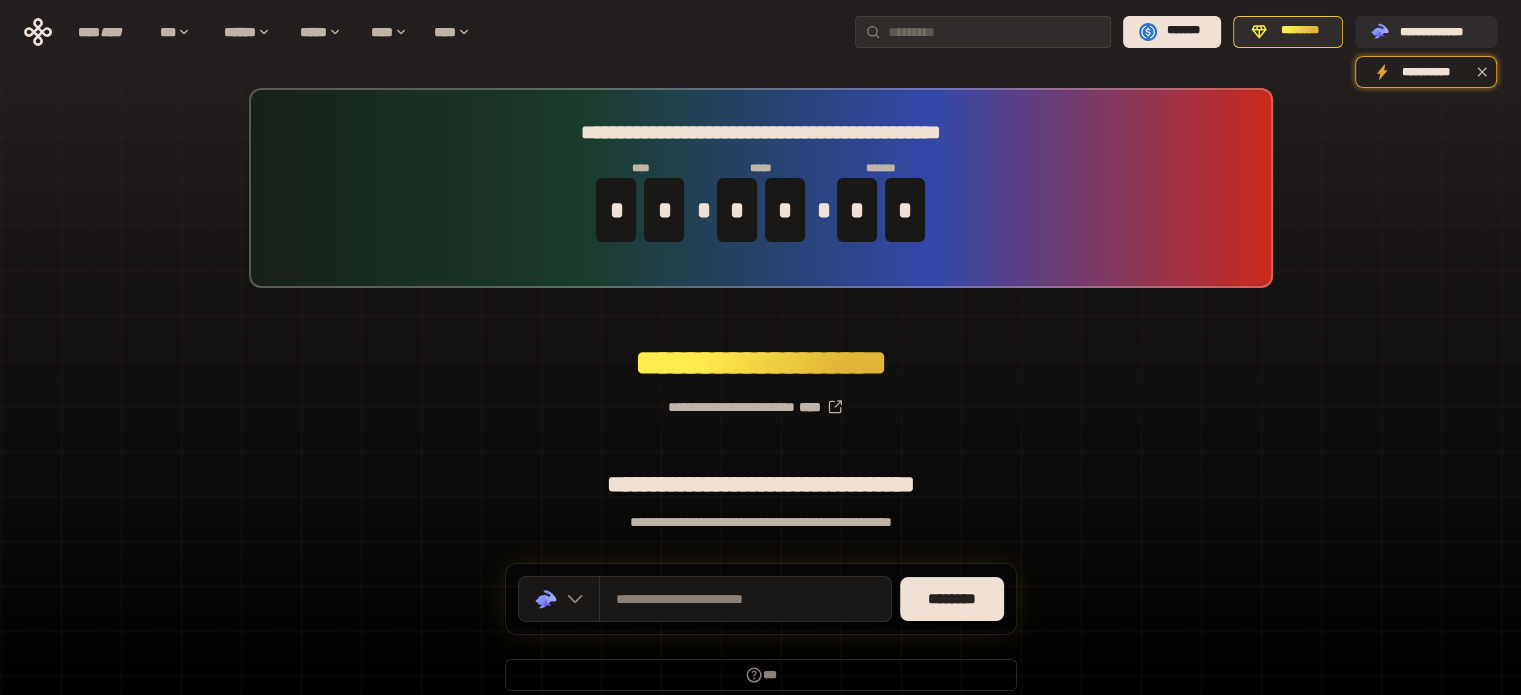 scroll, scrollTop: 36, scrollLeft: 0, axis: vertical 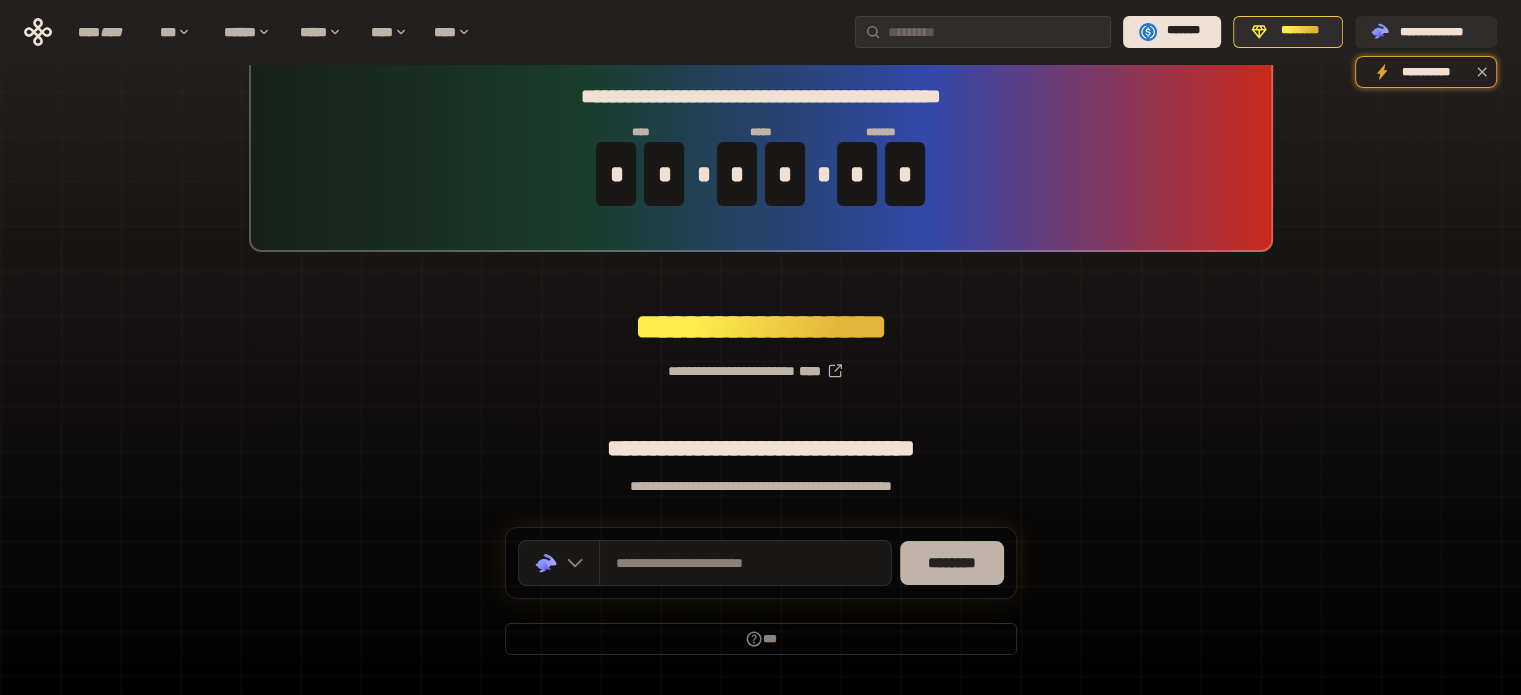 click on "********" at bounding box center (952, 563) 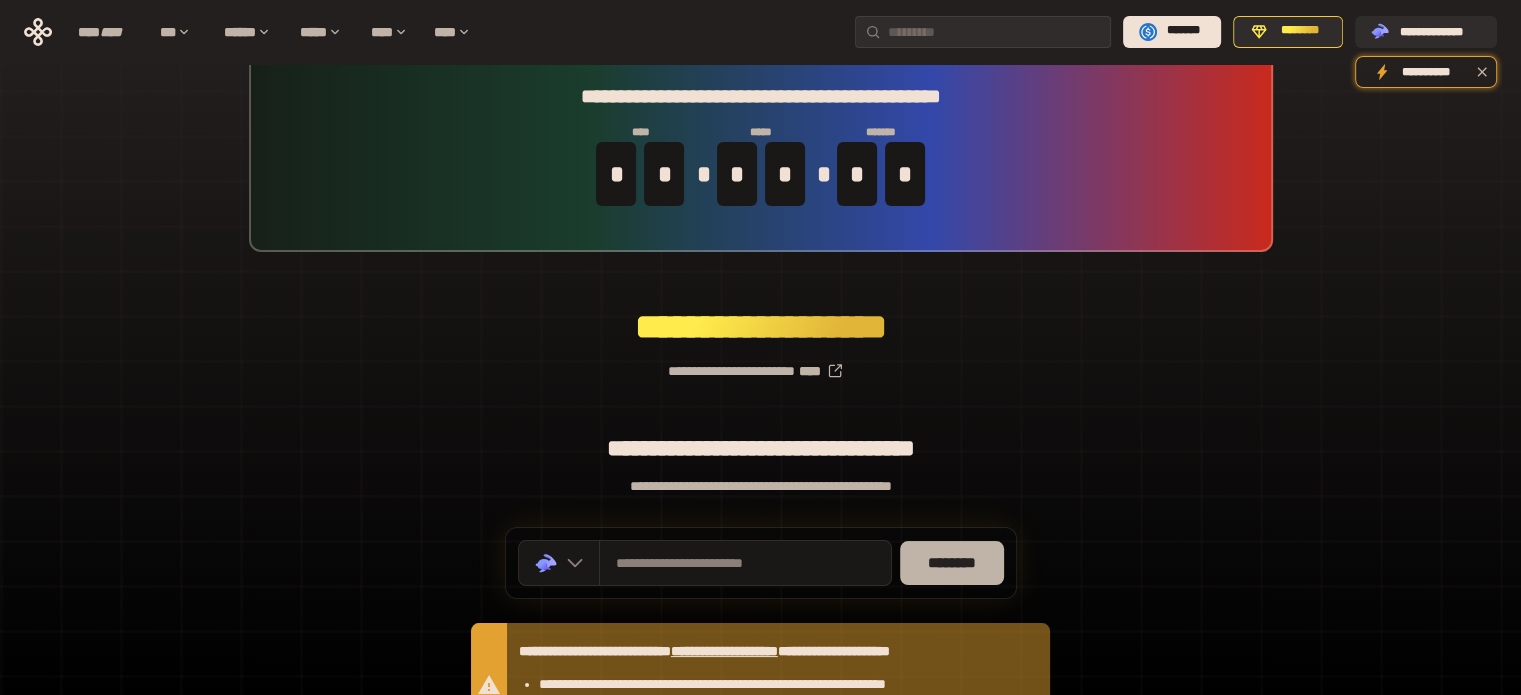 click on "********" at bounding box center (952, 563) 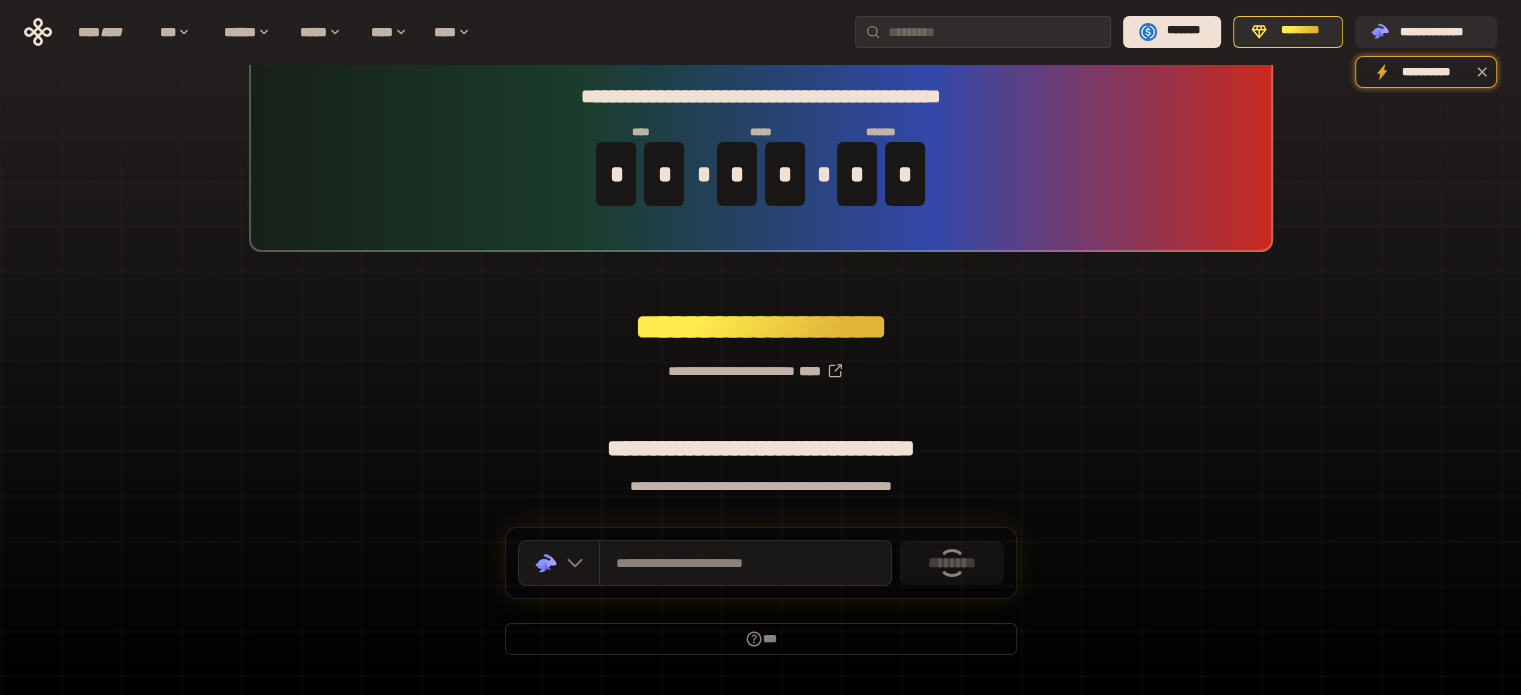 click at bounding box center (951, 563) 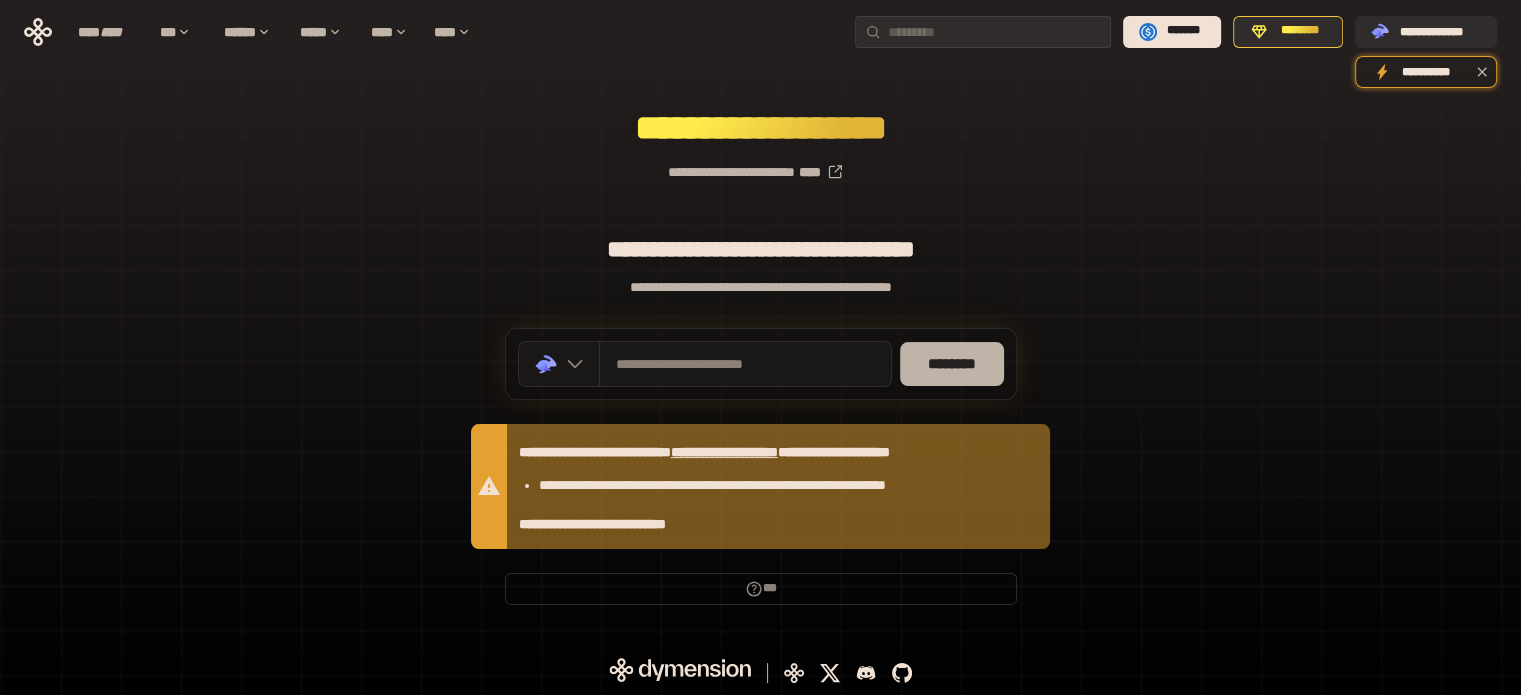scroll, scrollTop: 236, scrollLeft: 0, axis: vertical 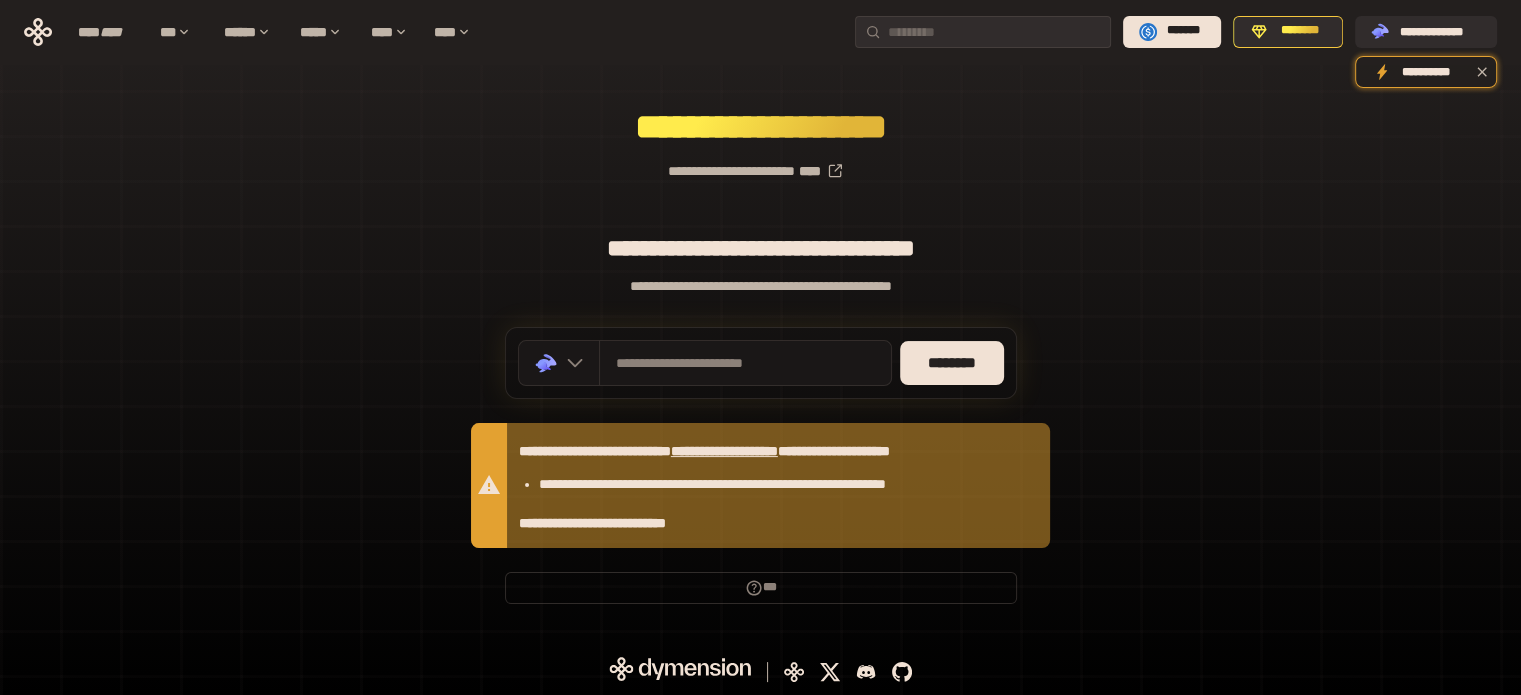 click 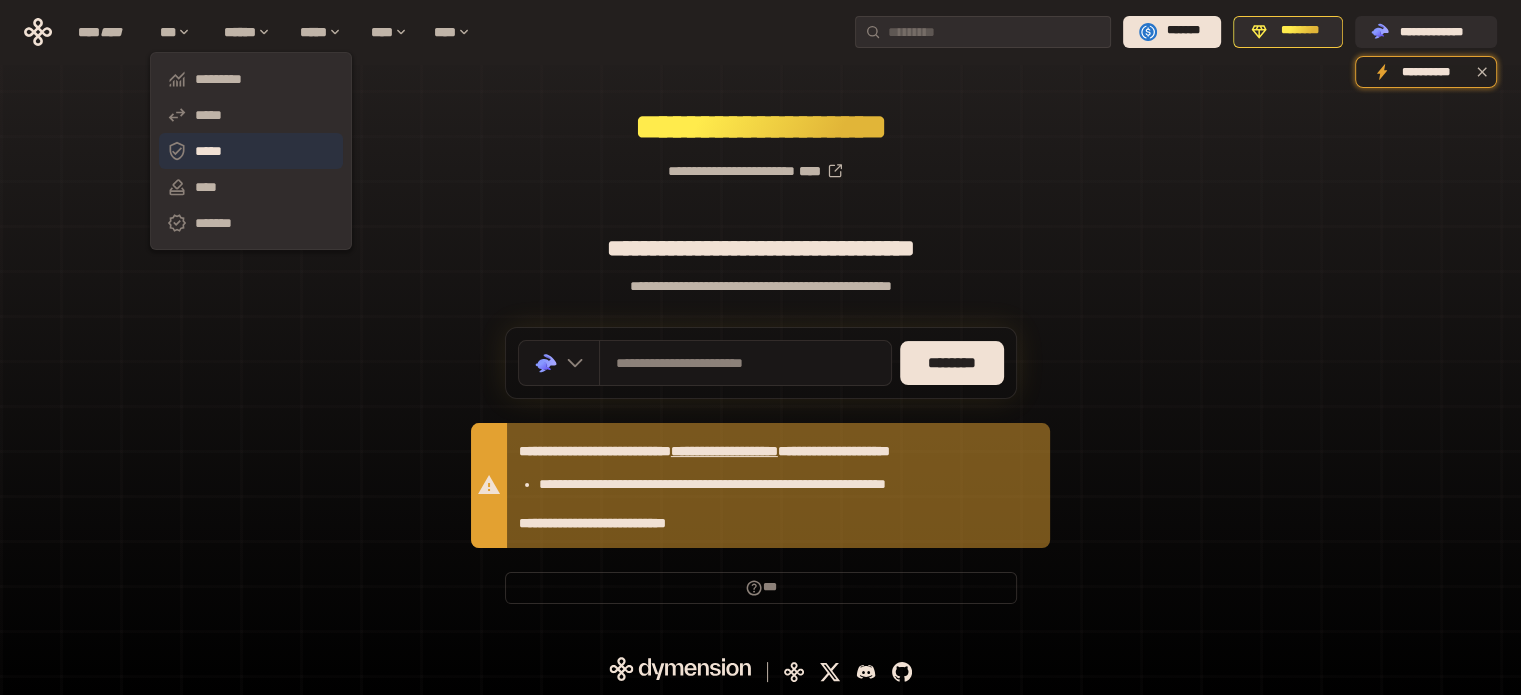 click on "*****" at bounding box center (251, 151) 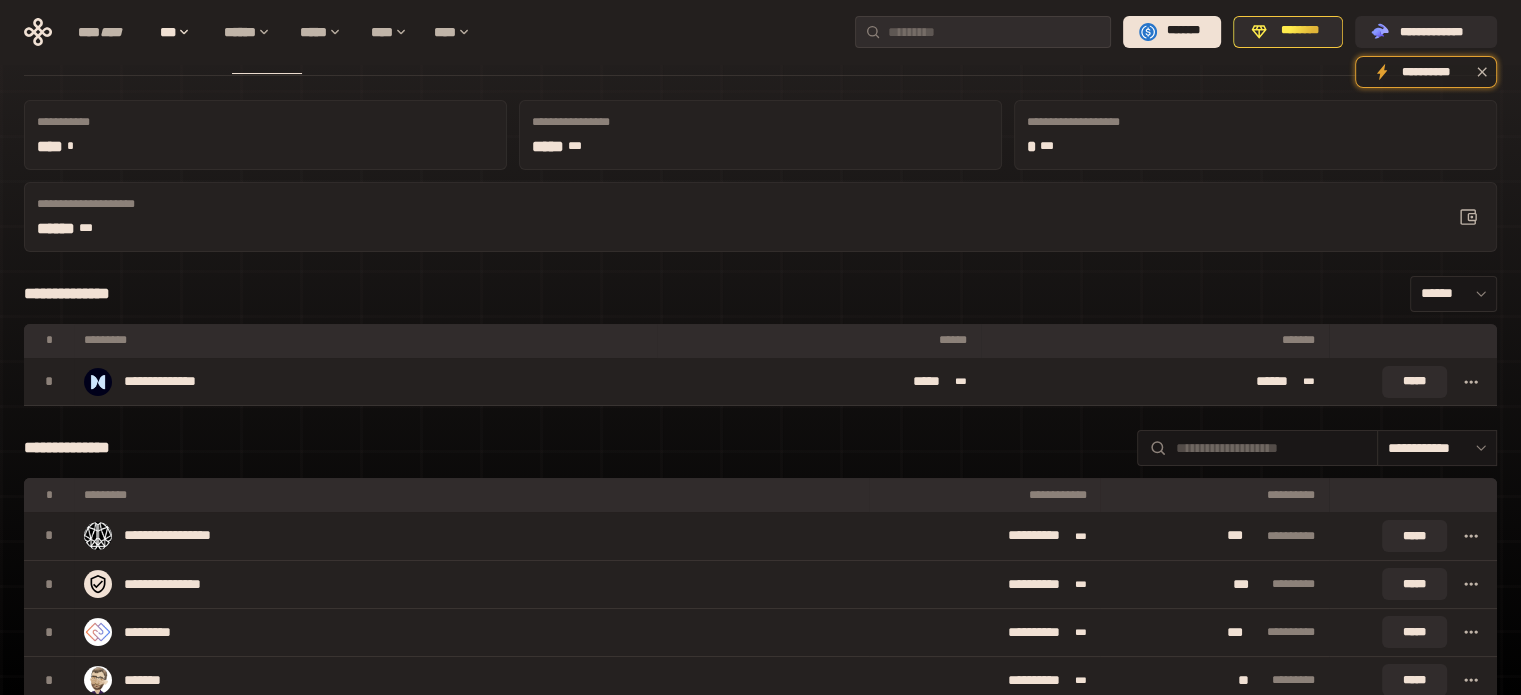scroll, scrollTop: 0, scrollLeft: 0, axis: both 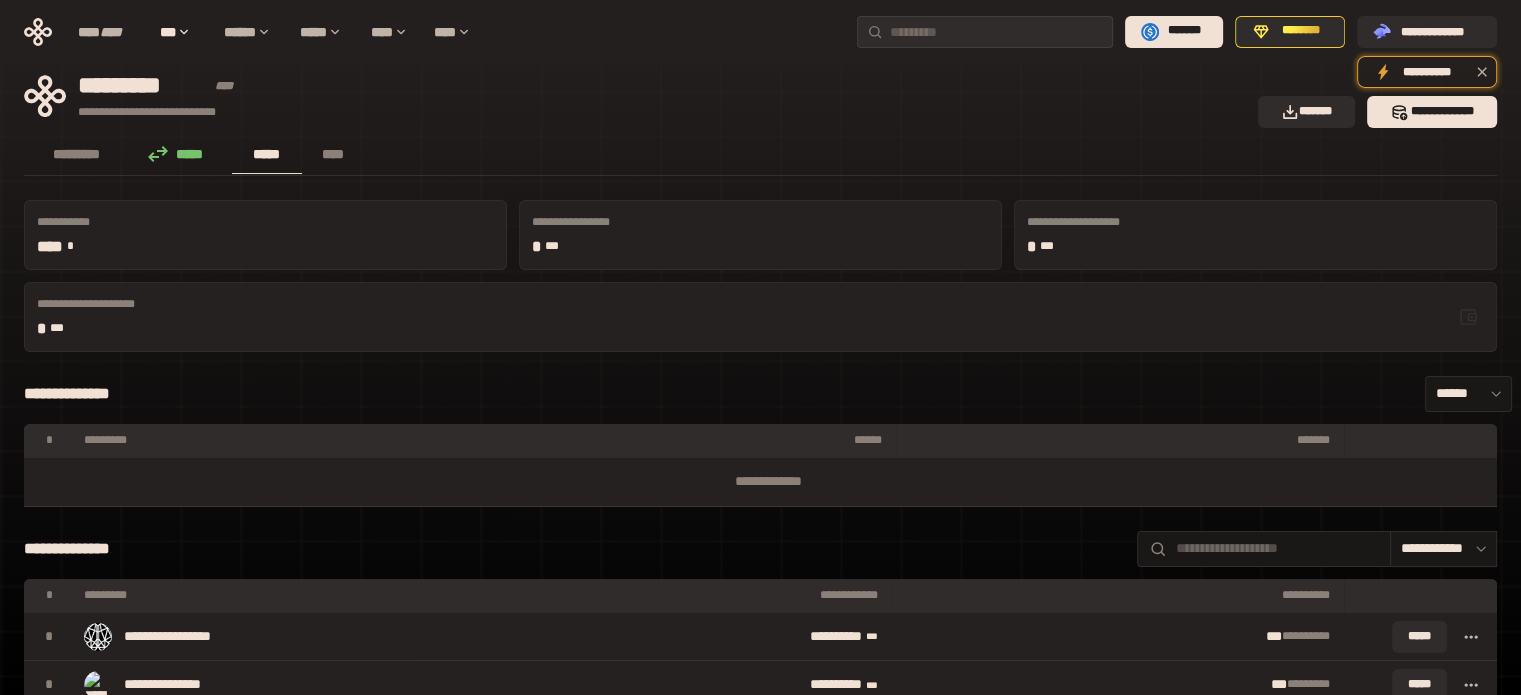 click on "**********" at bounding box center (768, 394) 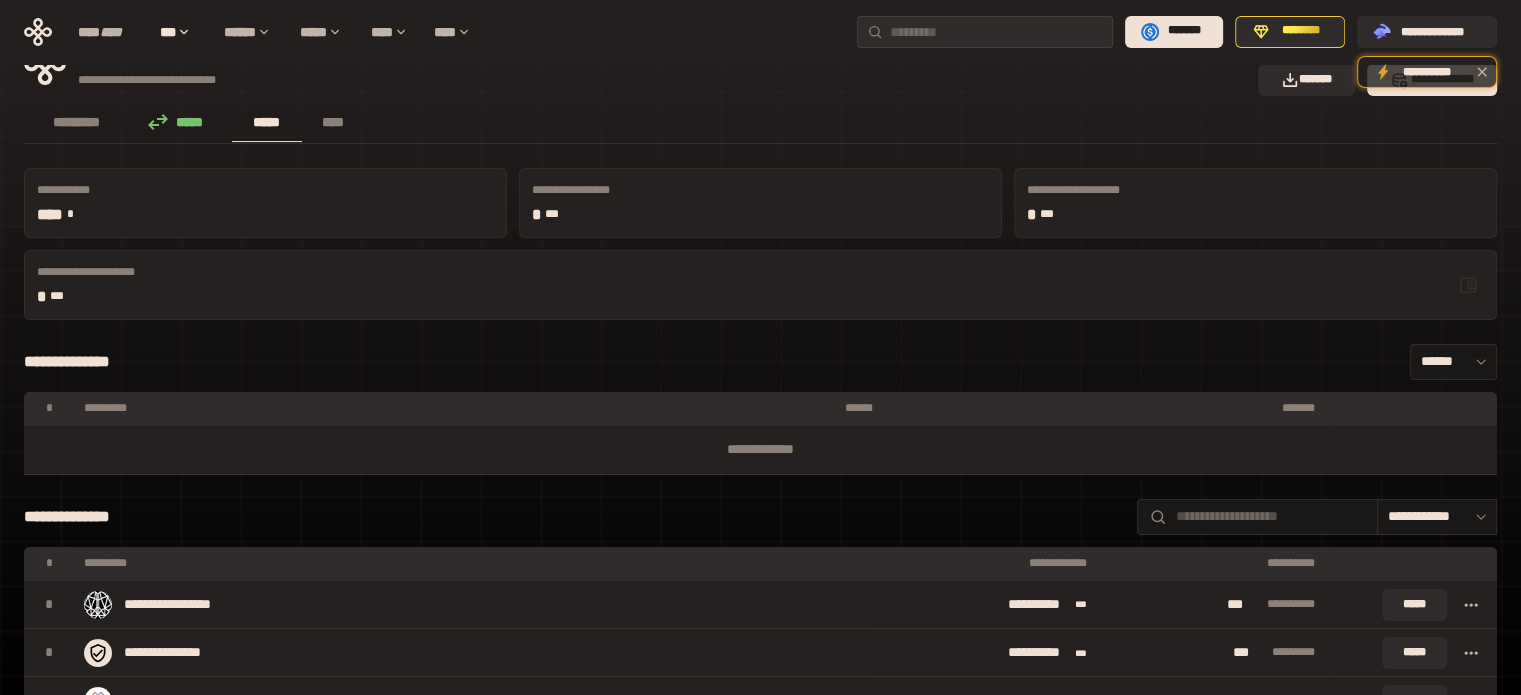 scroll, scrollTop: 0, scrollLeft: 0, axis: both 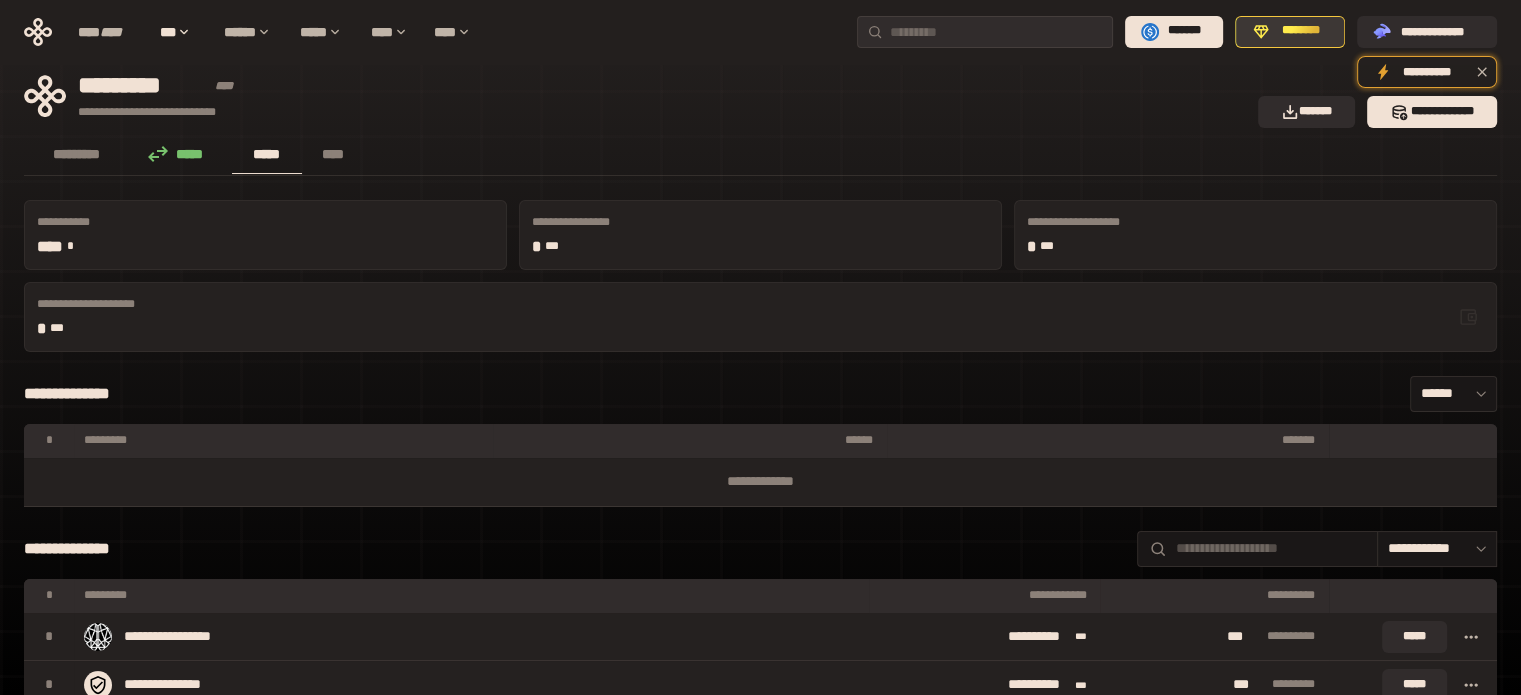 click on "********" at bounding box center [1301, 31] 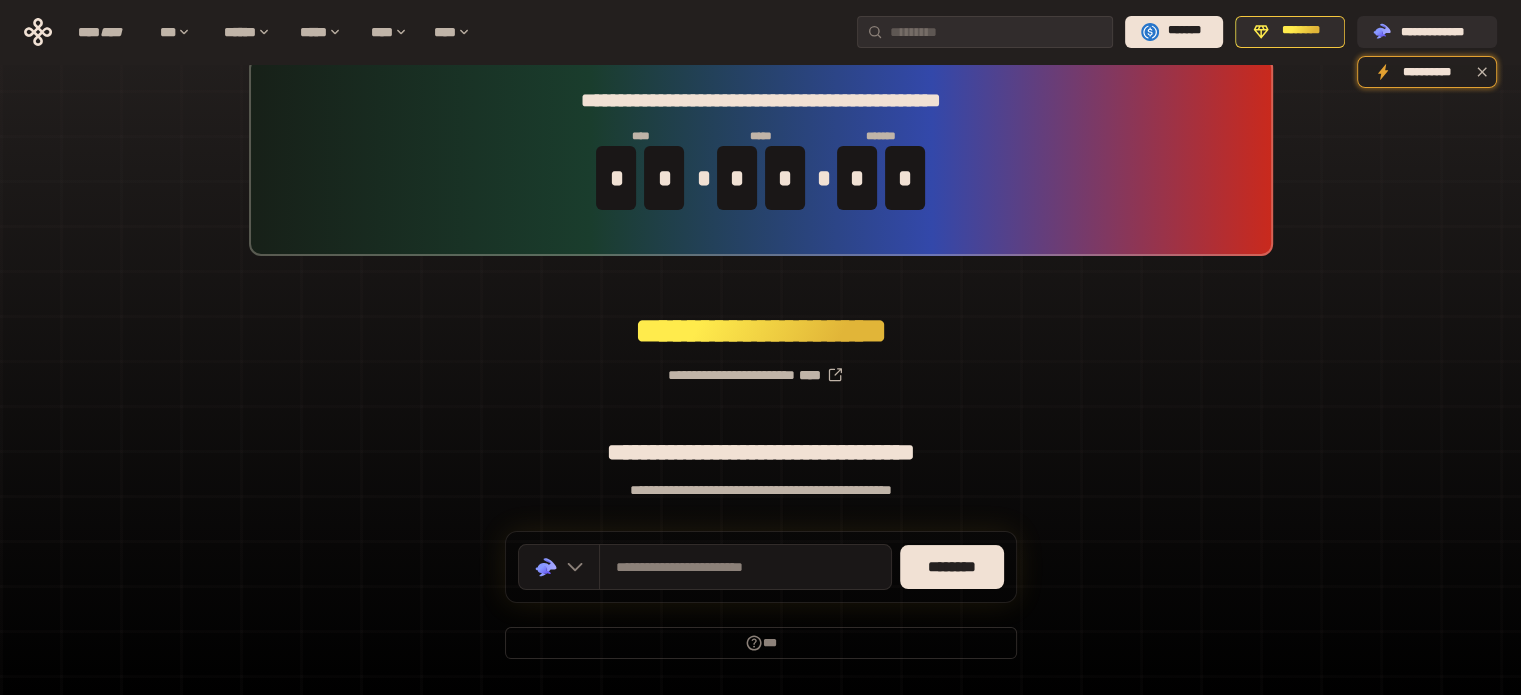 scroll, scrollTop: 87, scrollLeft: 0, axis: vertical 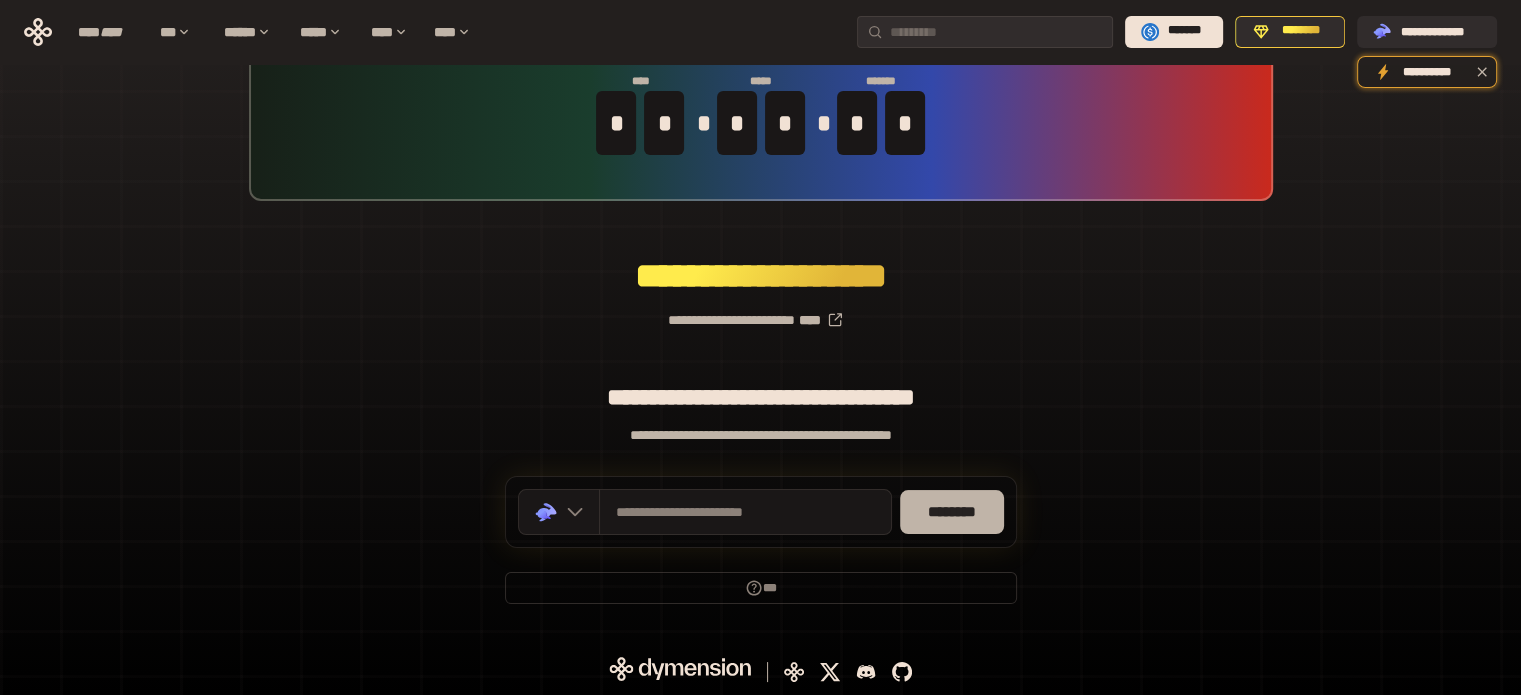 drag, startPoint x: 983, startPoint y: 495, endPoint x: 985, endPoint y: 511, distance: 16.124516 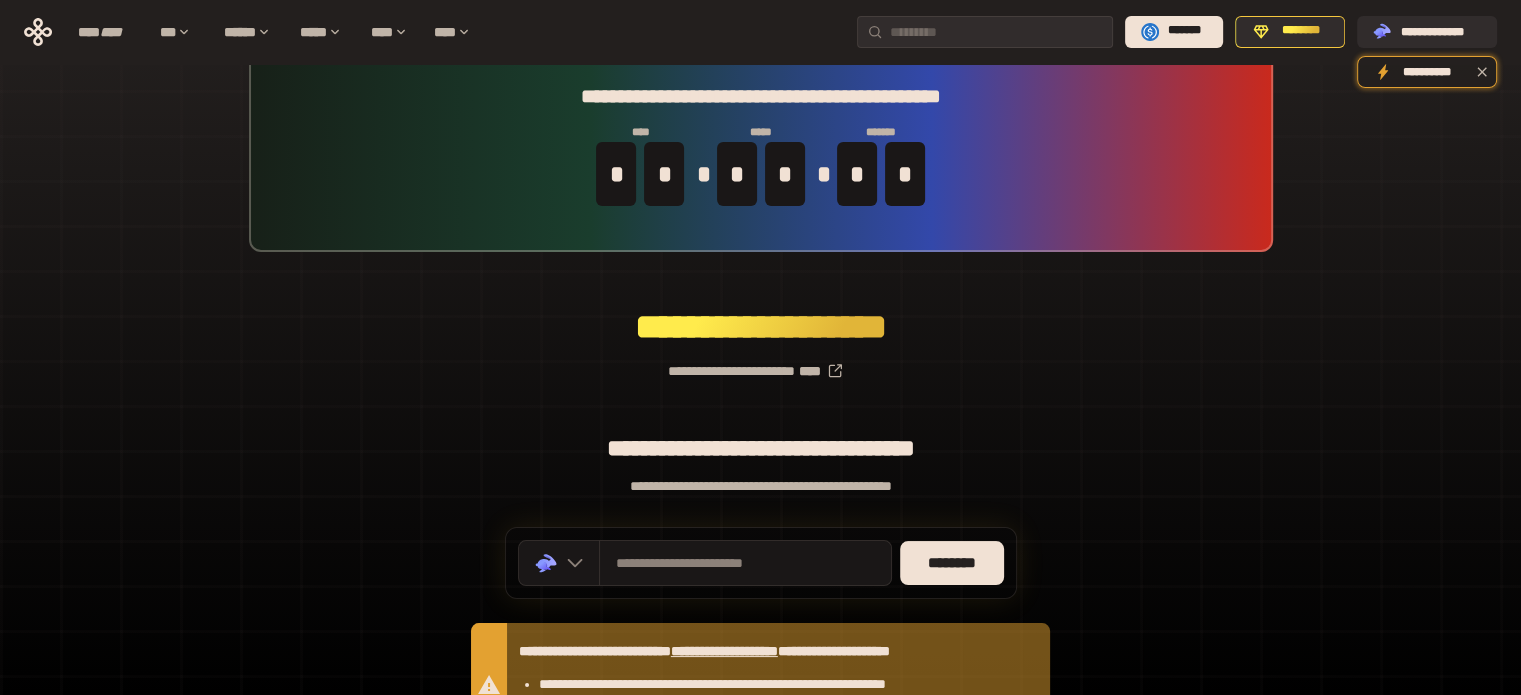scroll, scrollTop: 0, scrollLeft: 0, axis: both 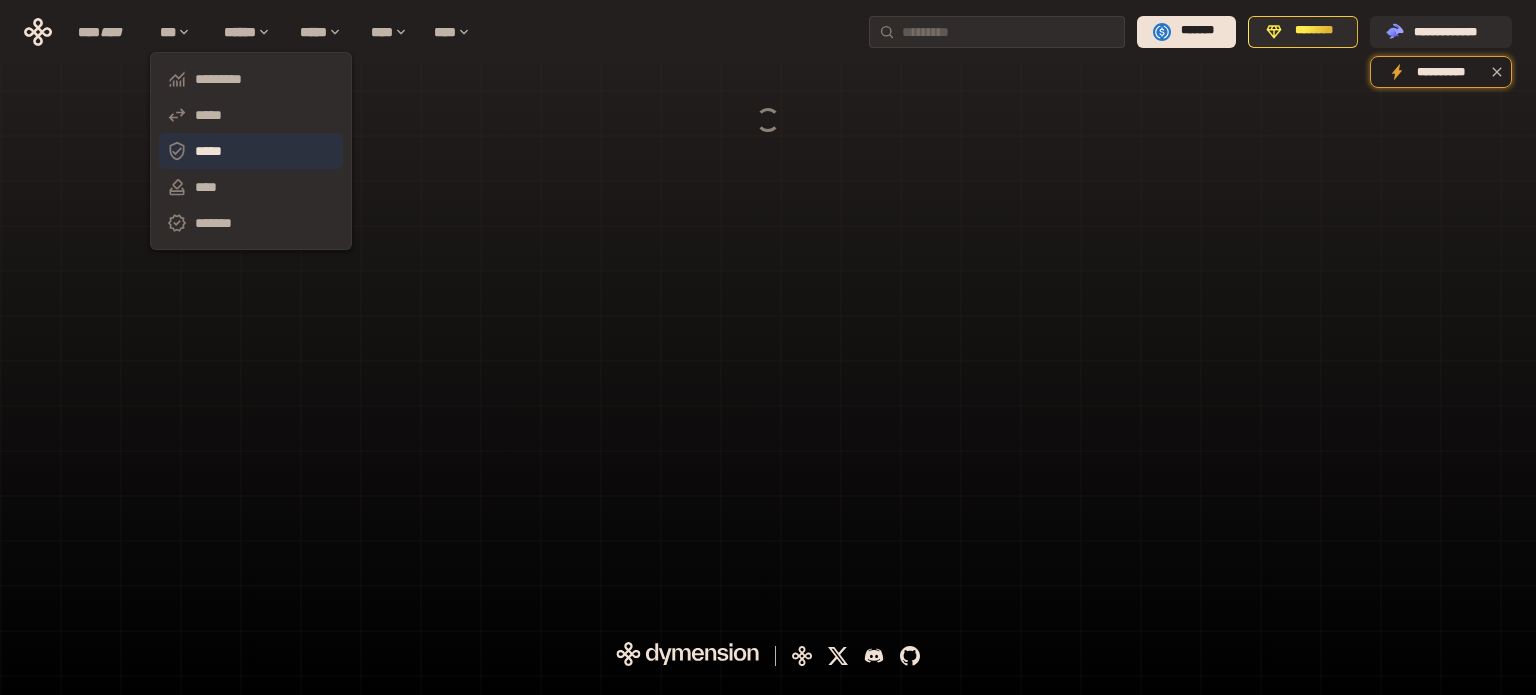click on "*****" at bounding box center (251, 151) 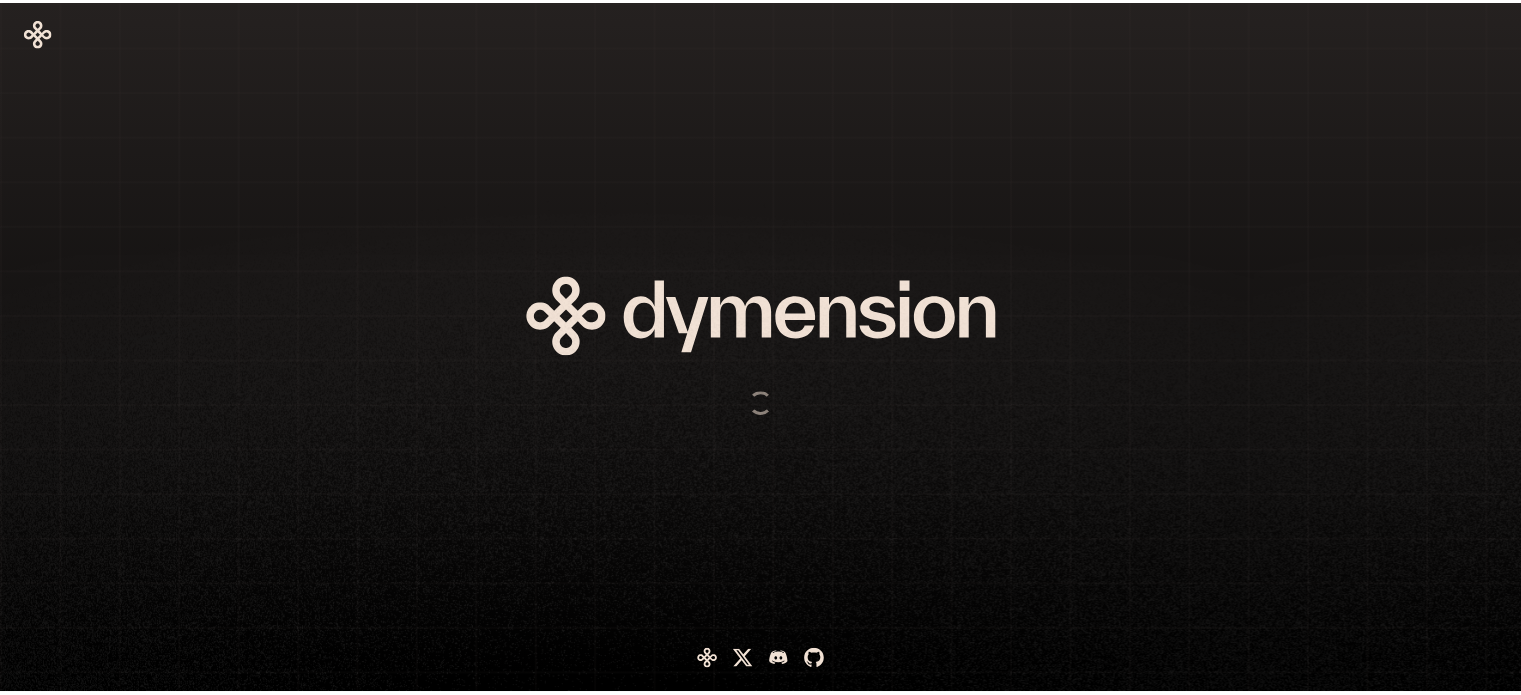 scroll, scrollTop: 0, scrollLeft: 0, axis: both 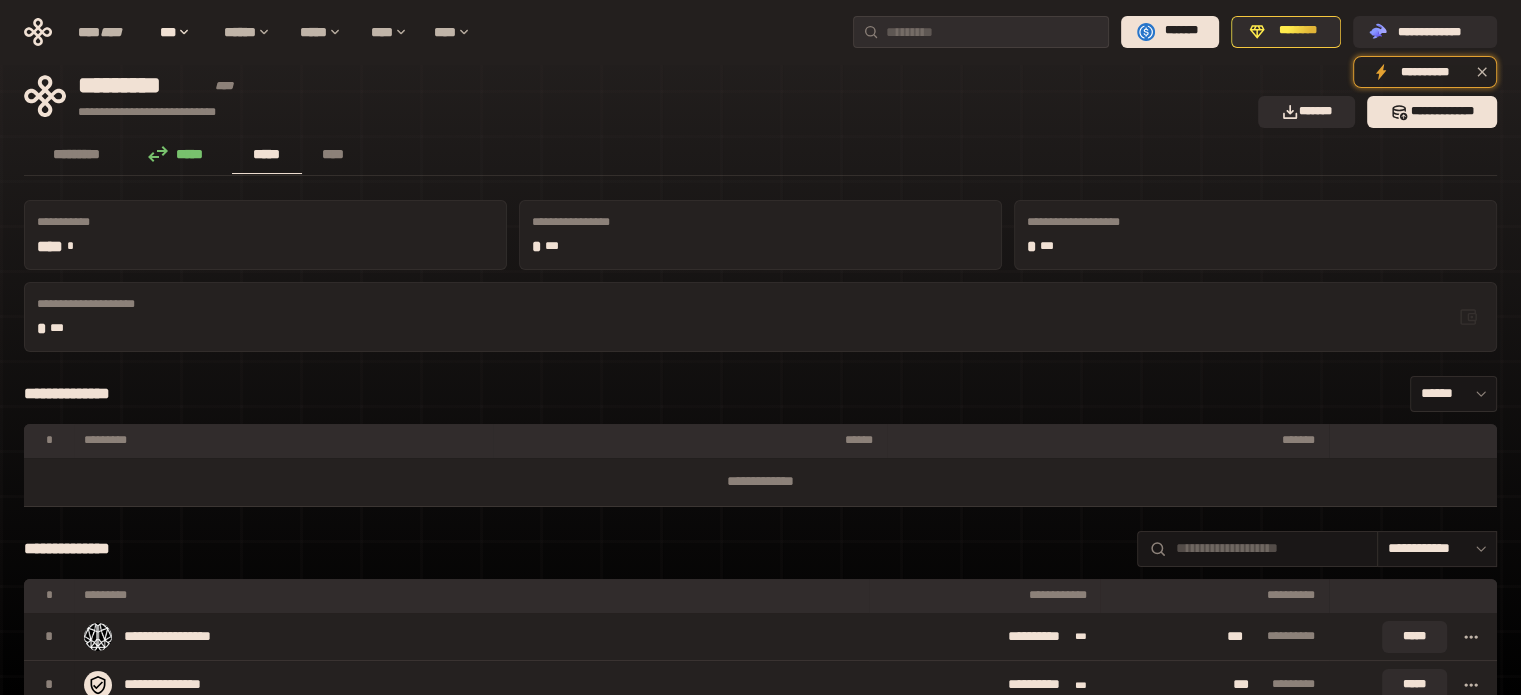 click on "**********" at bounding box center [635, 96] 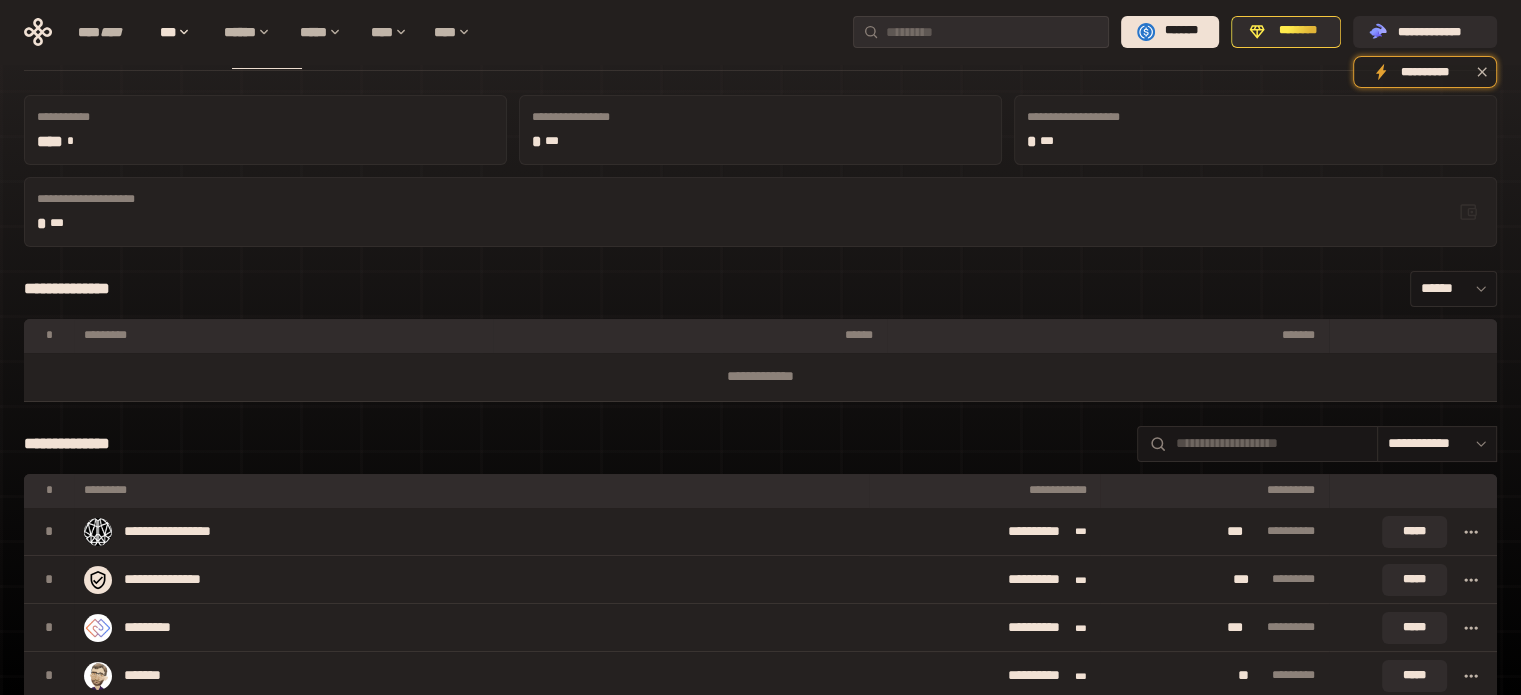 scroll, scrollTop: 0, scrollLeft: 0, axis: both 